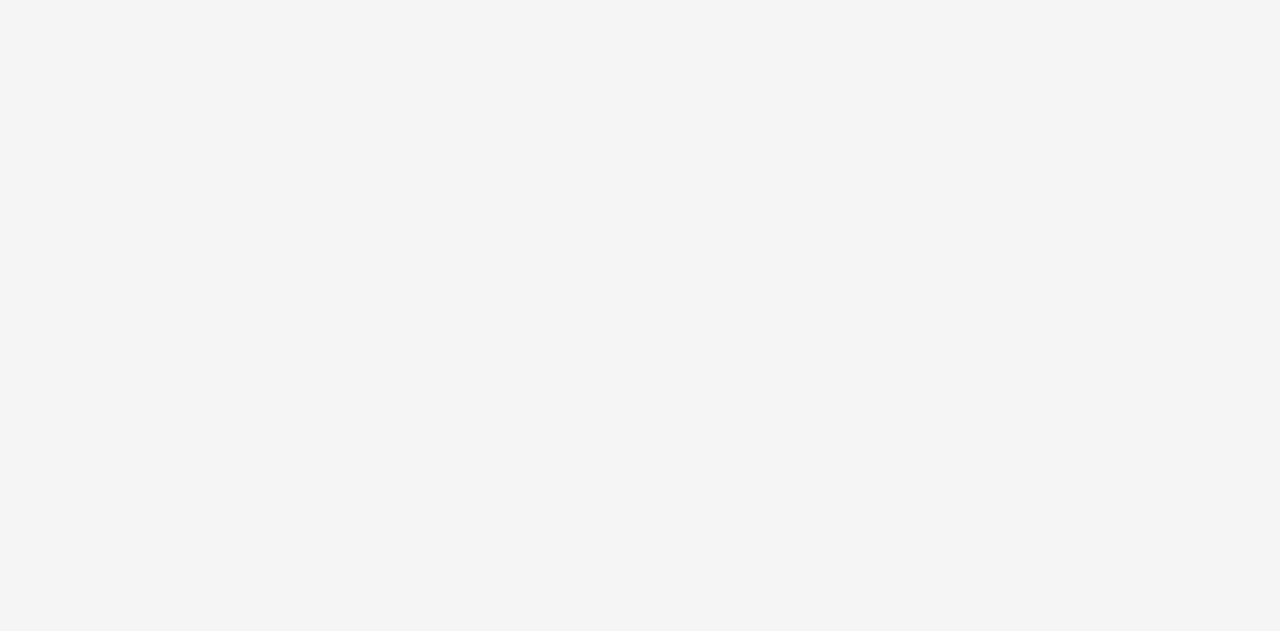 scroll, scrollTop: 0, scrollLeft: 0, axis: both 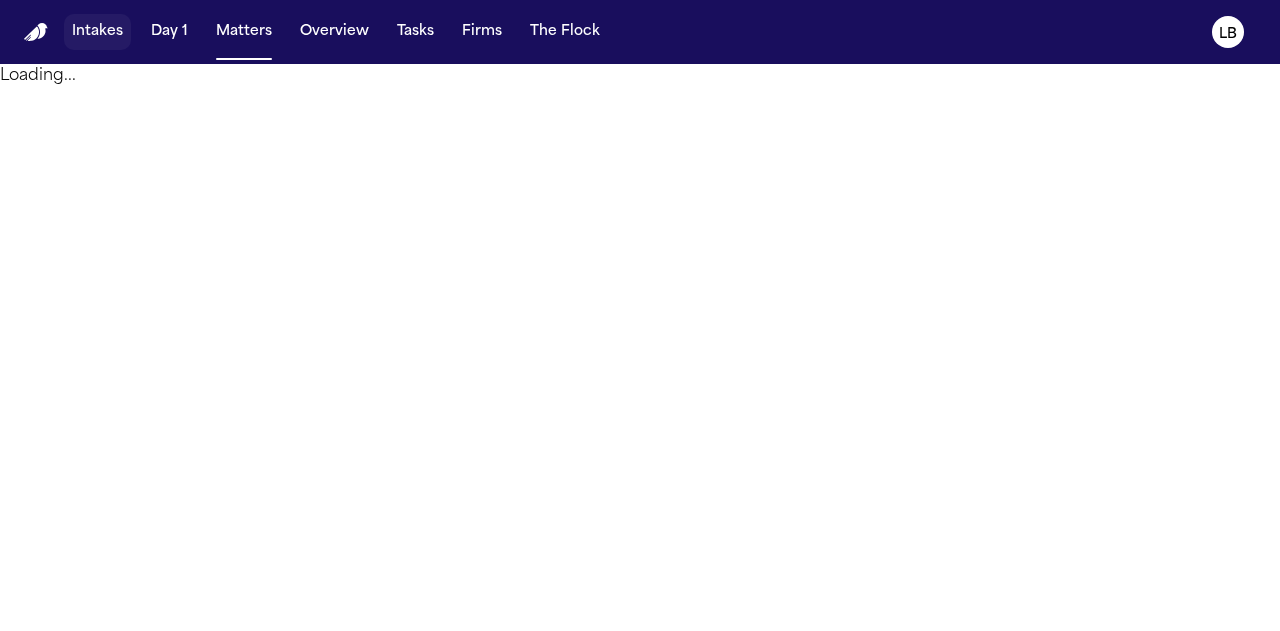 click on "Intakes" at bounding box center (97, 32) 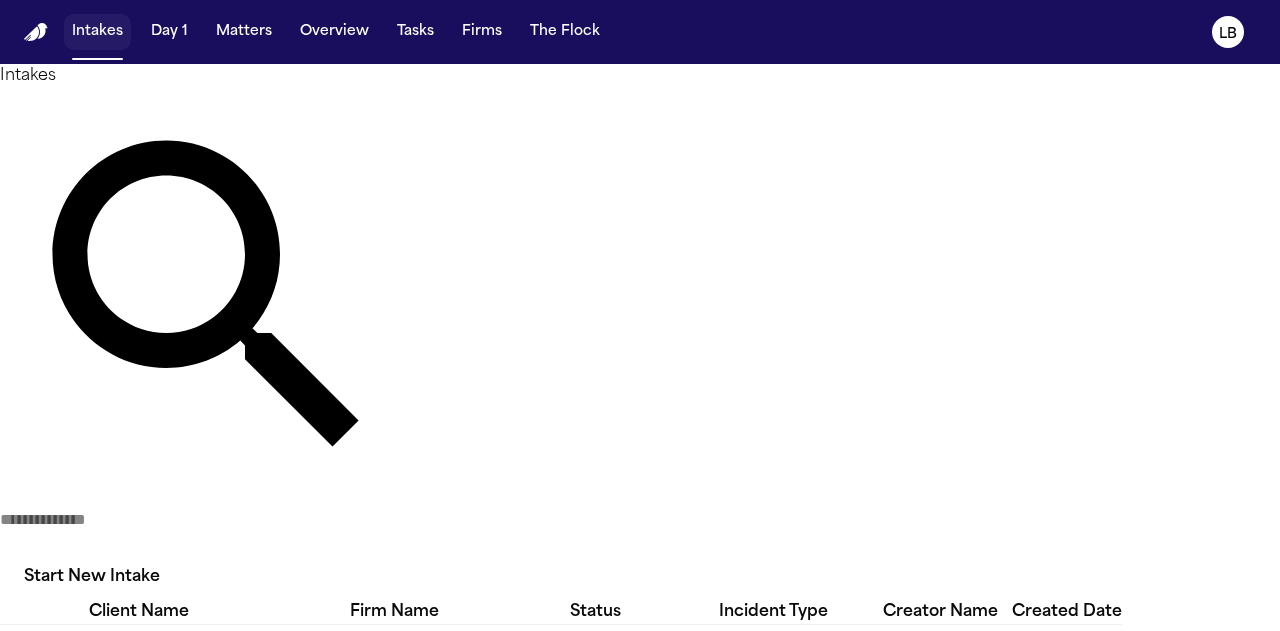 click on "Intakes" at bounding box center (97, 32) 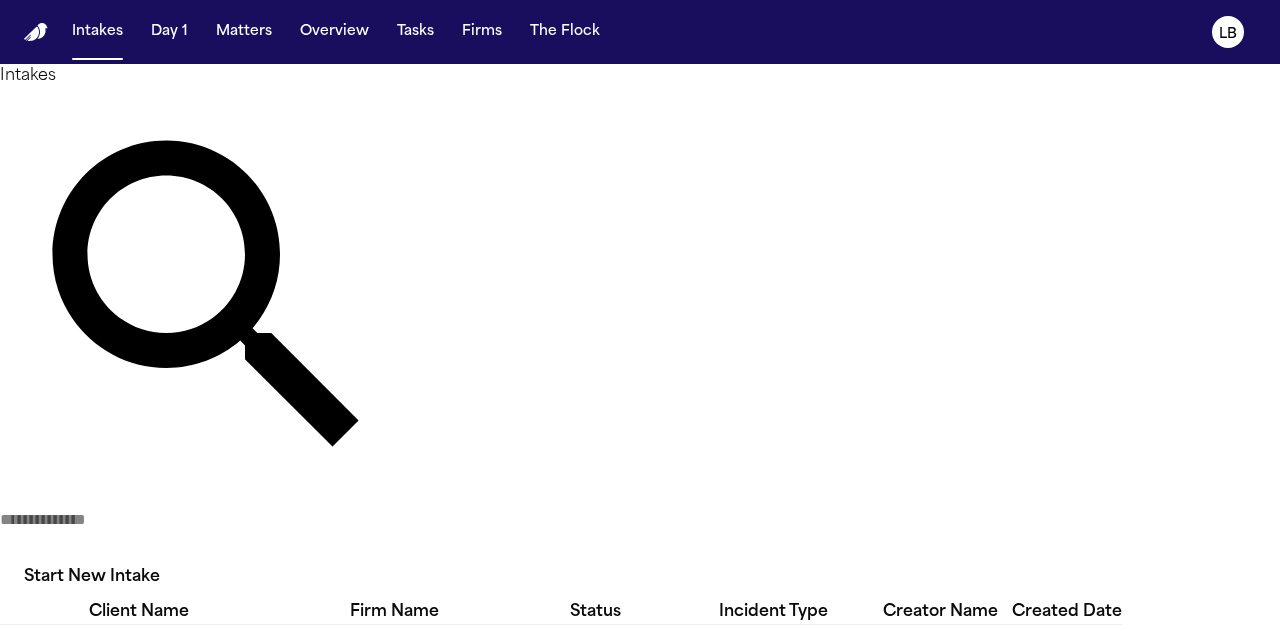 click on "Start New Intake" at bounding box center (92, 578) 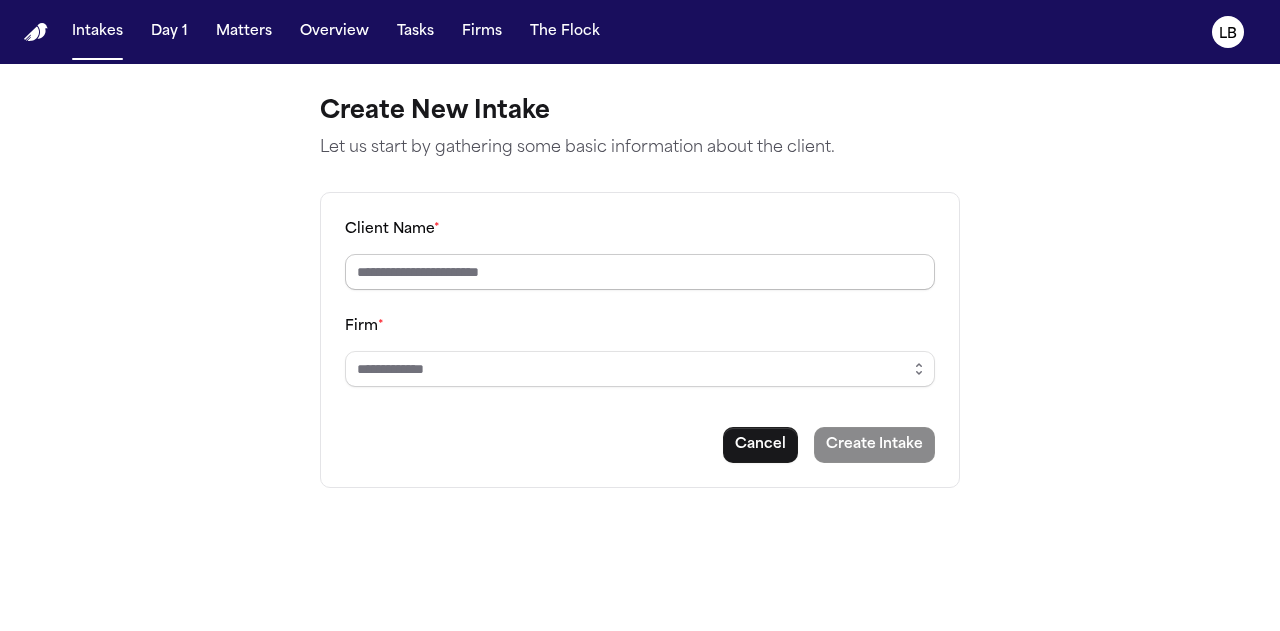 click on "Client Name  *" at bounding box center (640, 272) 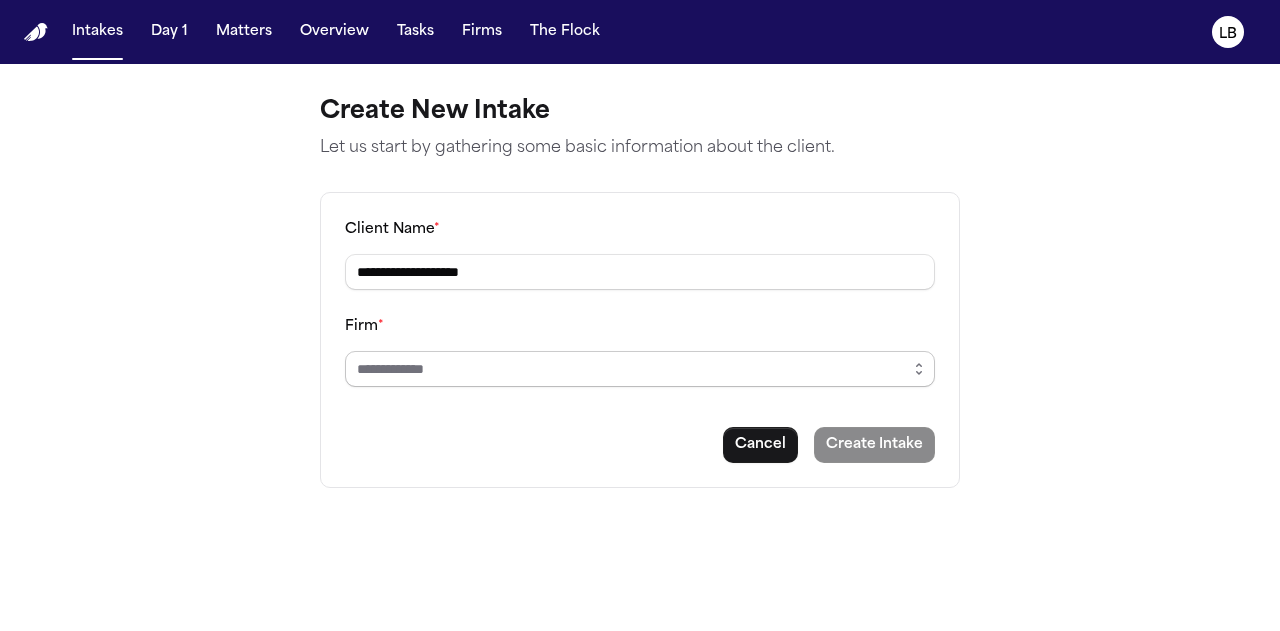 type on "**********" 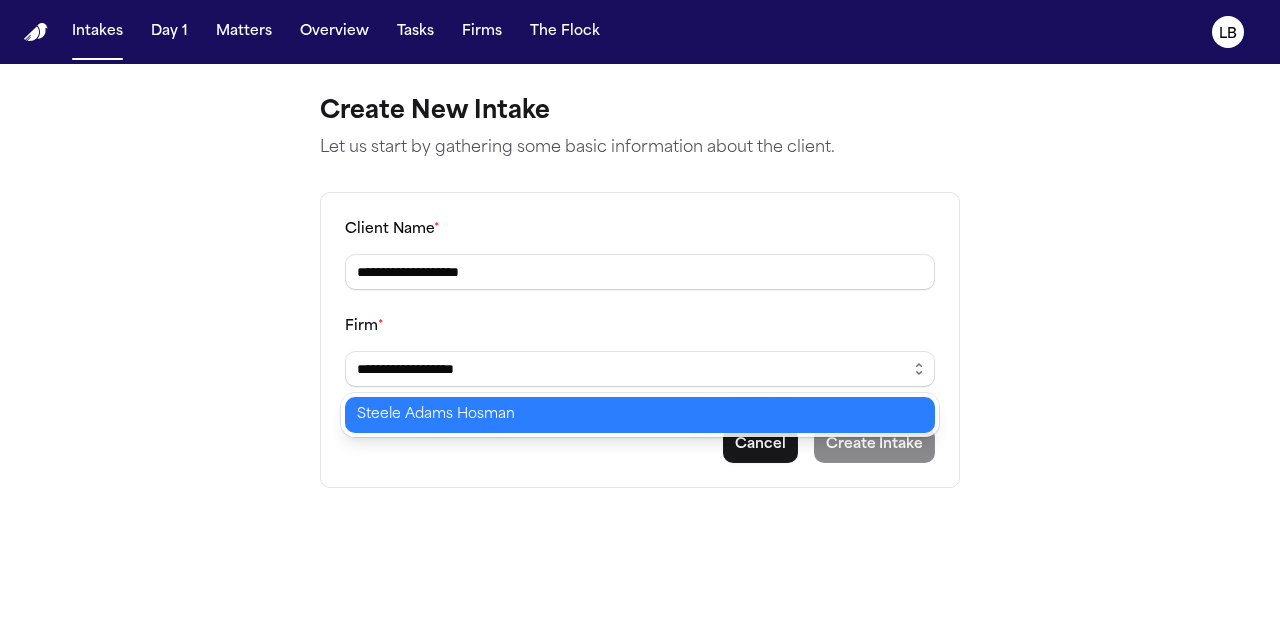 click on "**********" at bounding box center [640, 315] 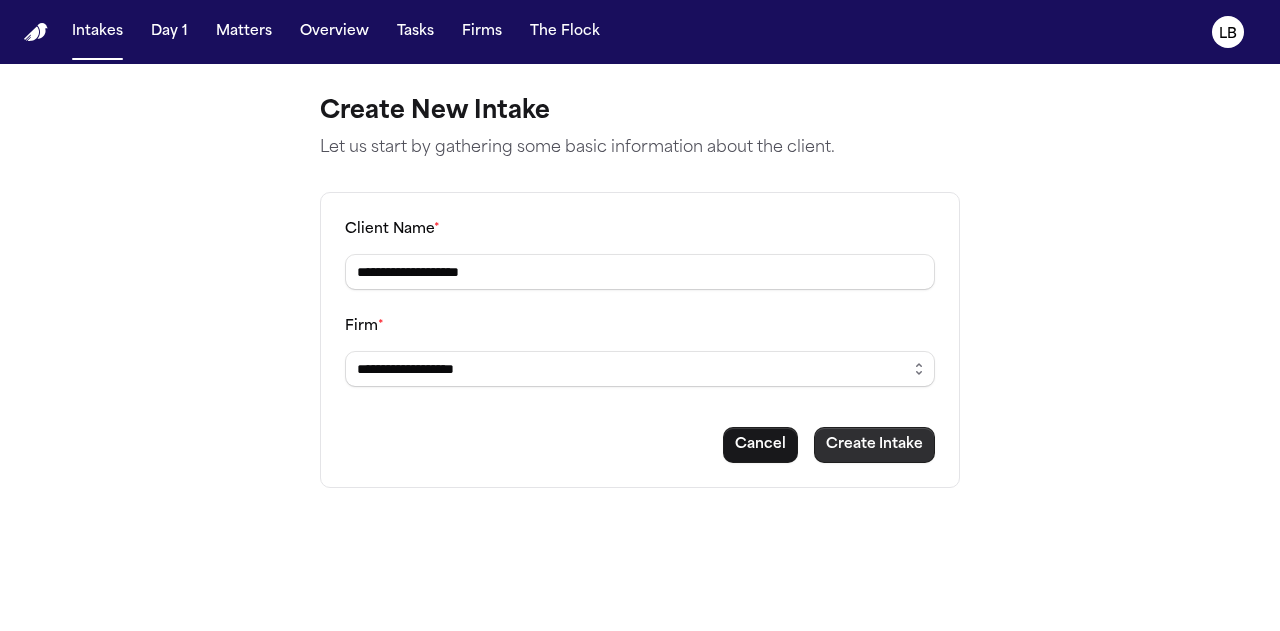 type on "**********" 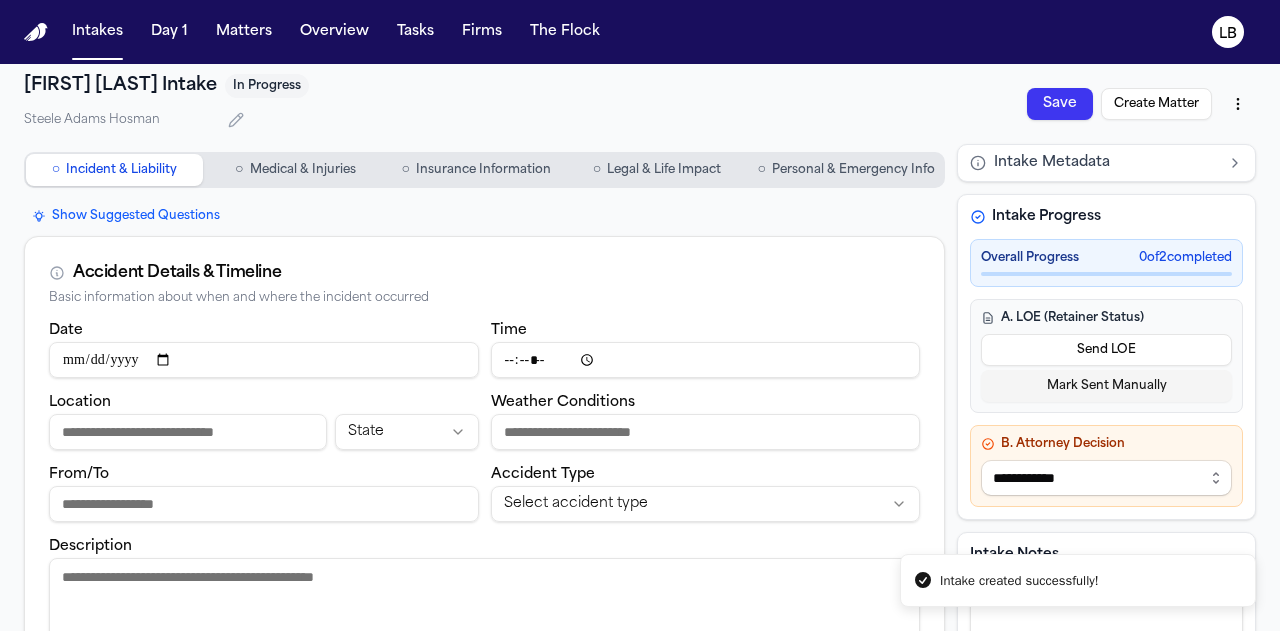 scroll, scrollTop: 54, scrollLeft: 0, axis: vertical 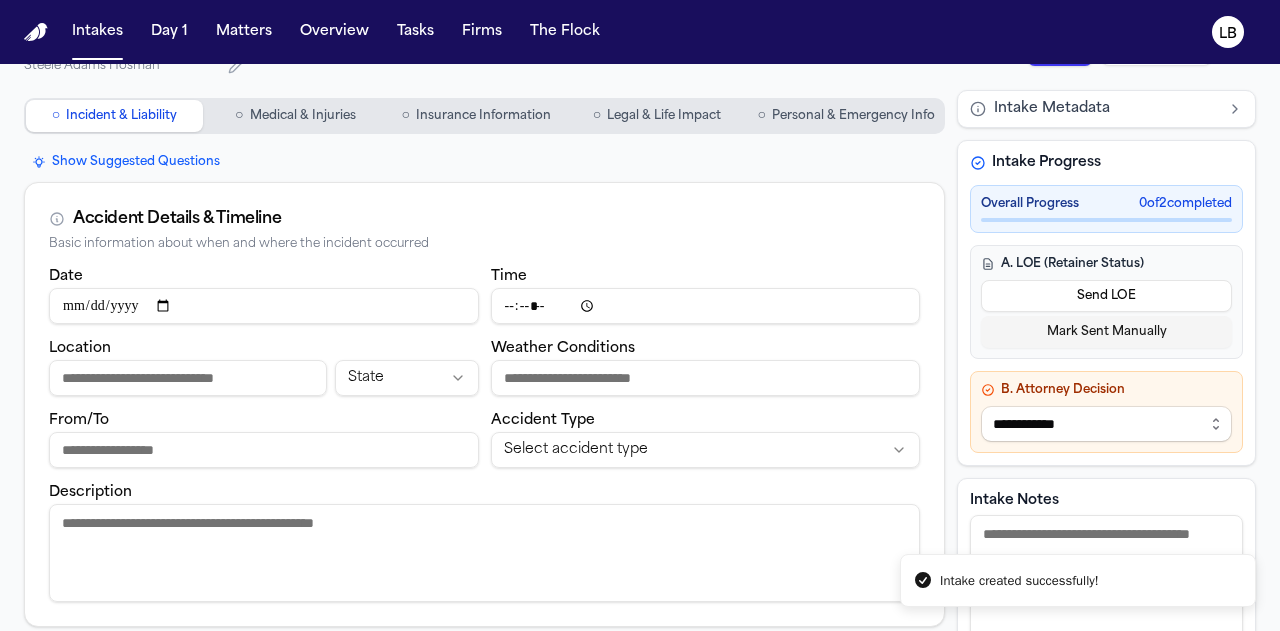 click on "Personal & Emergency Info" at bounding box center (853, 116) 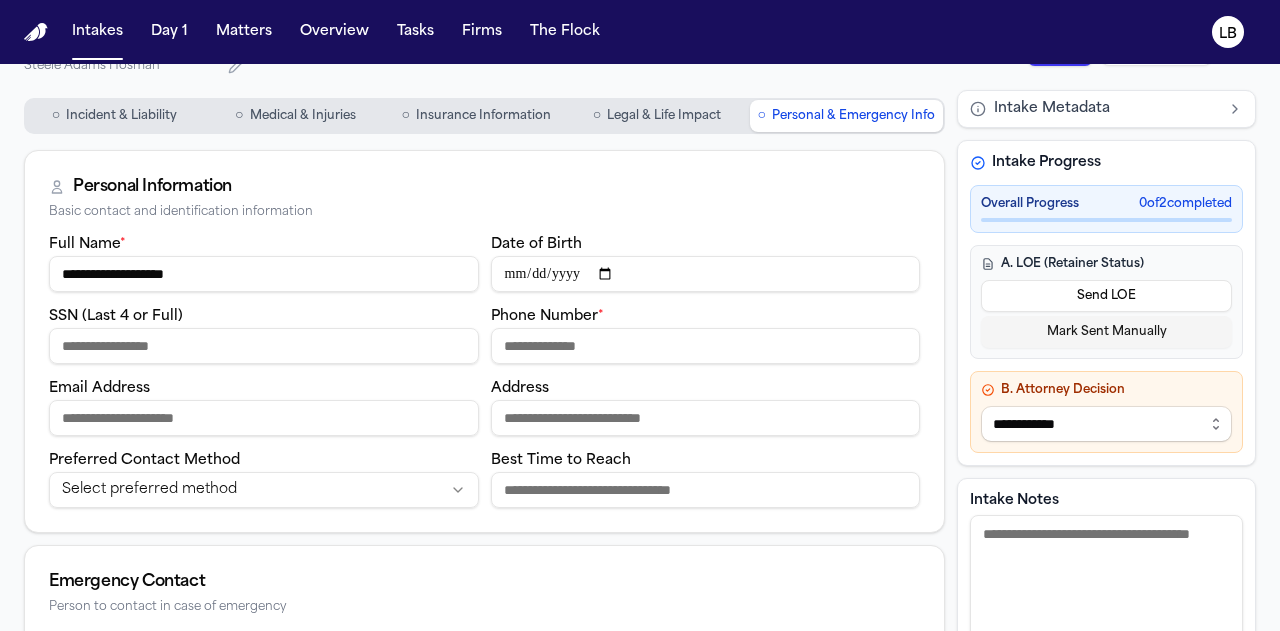 click on "Date of Birth" at bounding box center [706, 274] 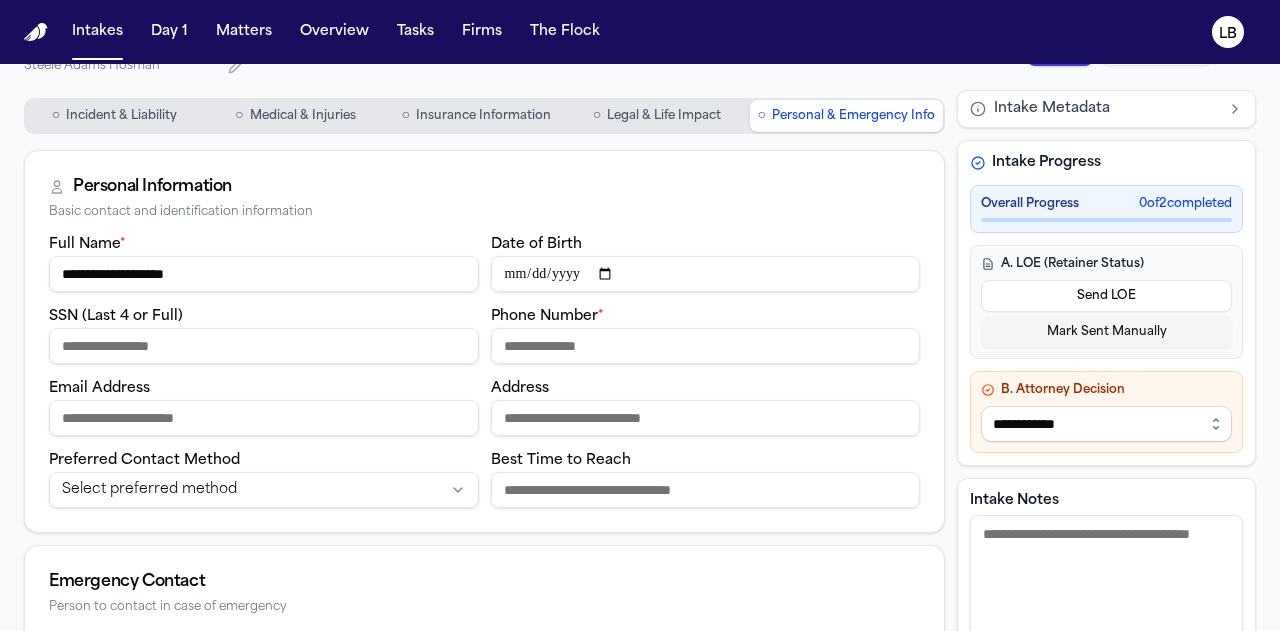 type on "**********" 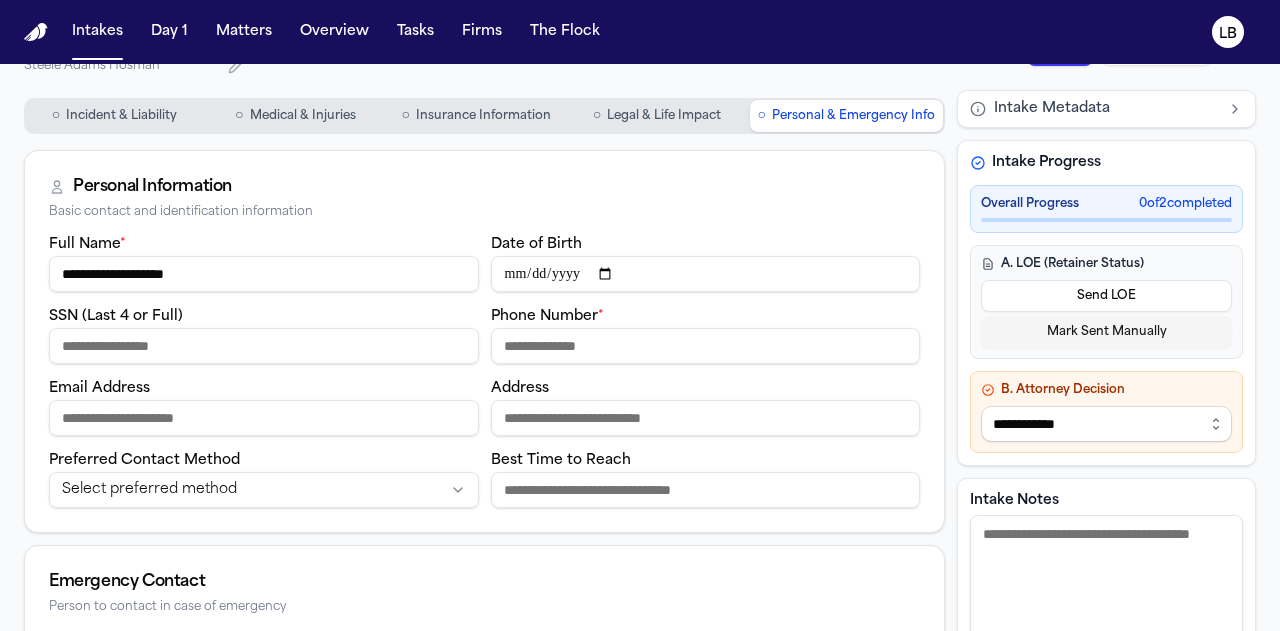 click on "SSN (Last 4 or Full)" at bounding box center (264, 346) 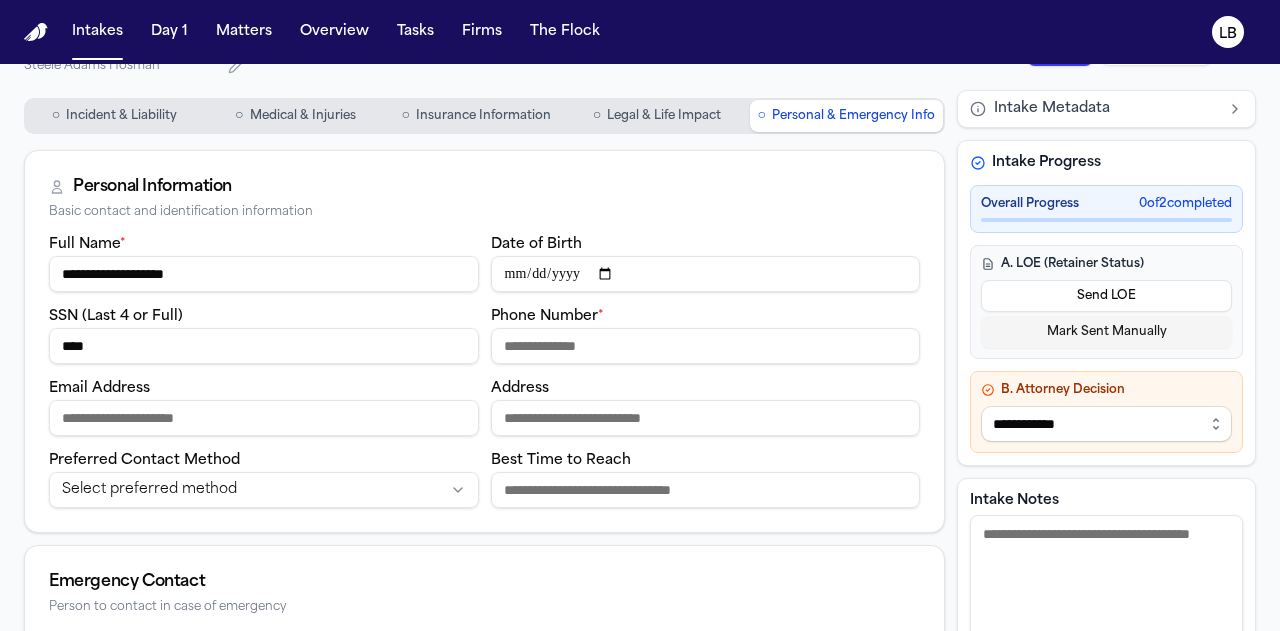 type on "****" 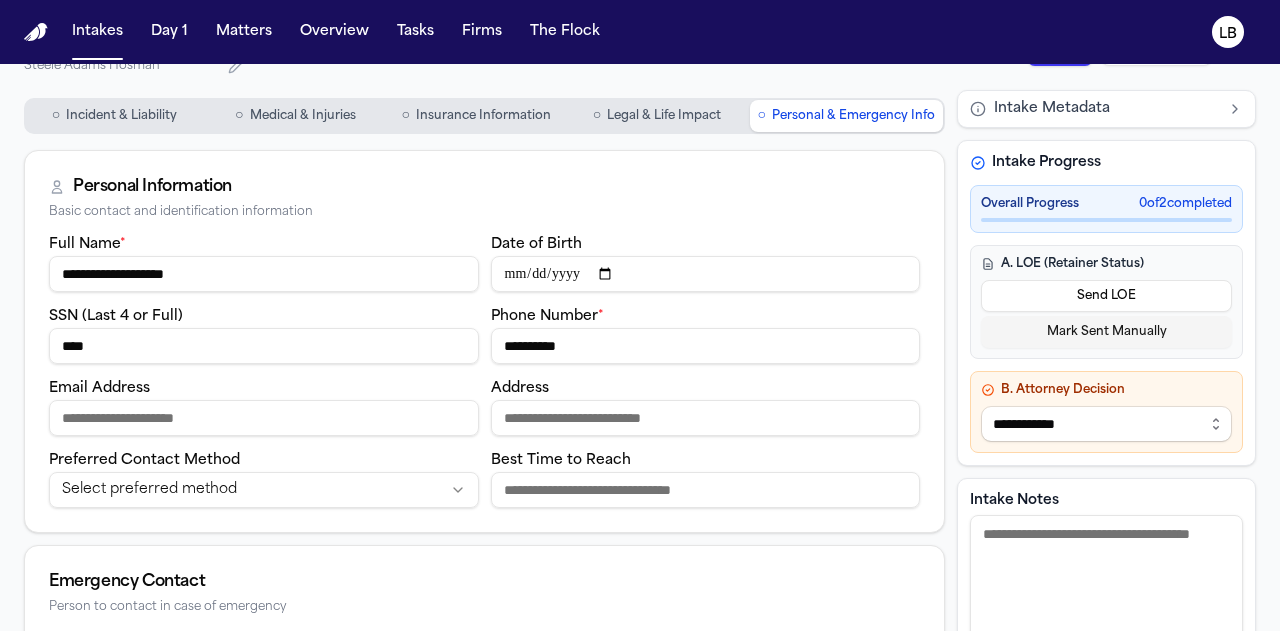 drag, startPoint x: 532, startPoint y: 343, endPoint x: 556, endPoint y: 343, distance: 24 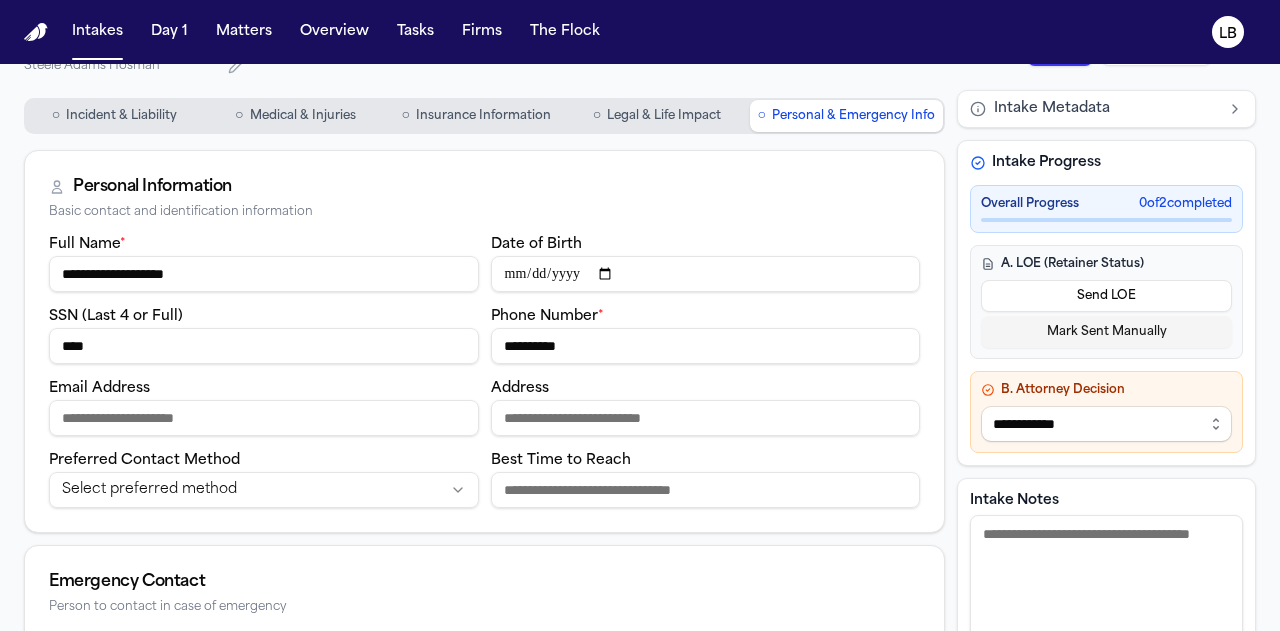 click on "**********" at bounding box center (706, 346) 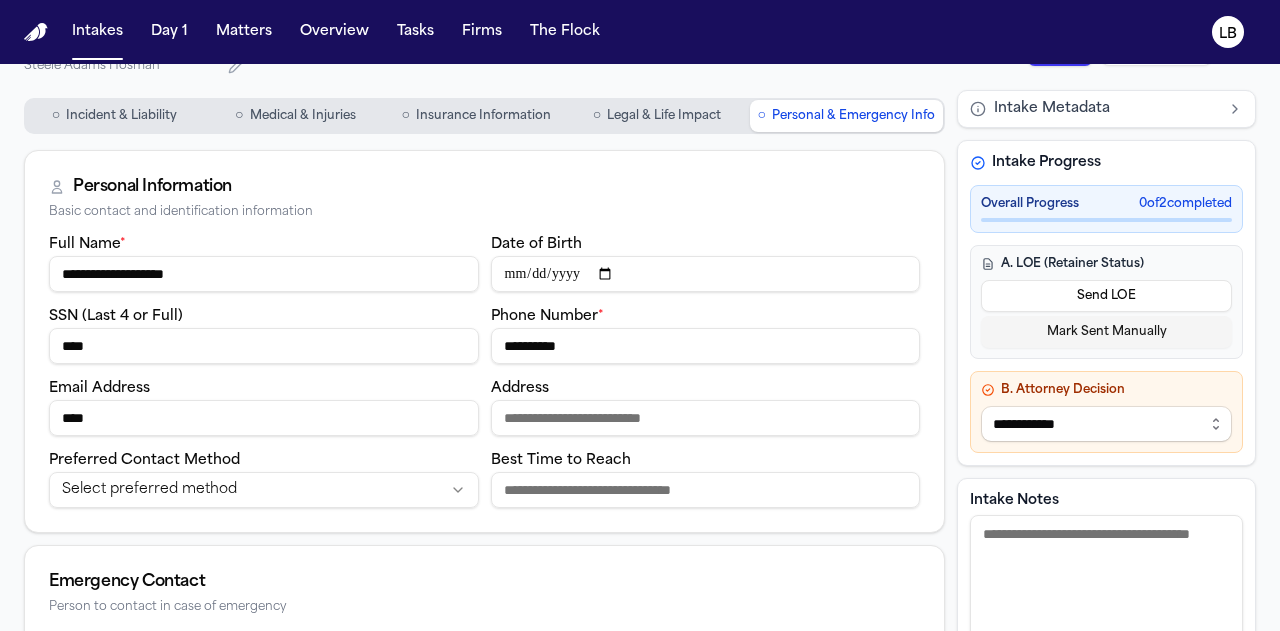 click on "****" at bounding box center [264, 418] 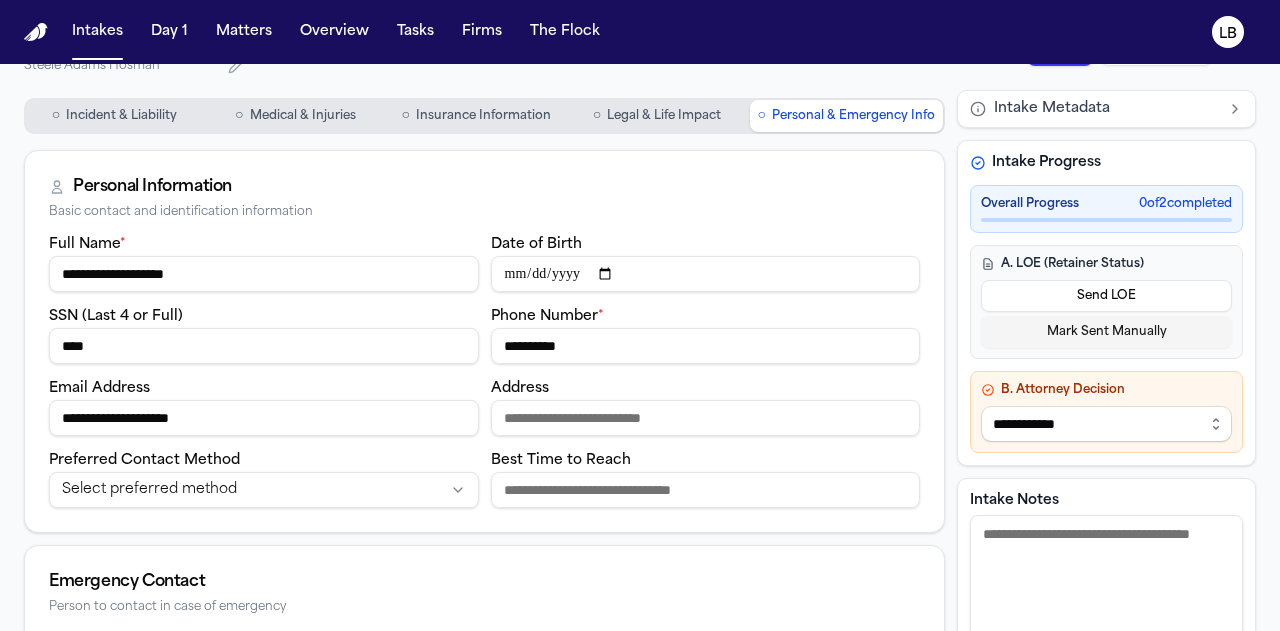 click on "**********" at bounding box center [264, 418] 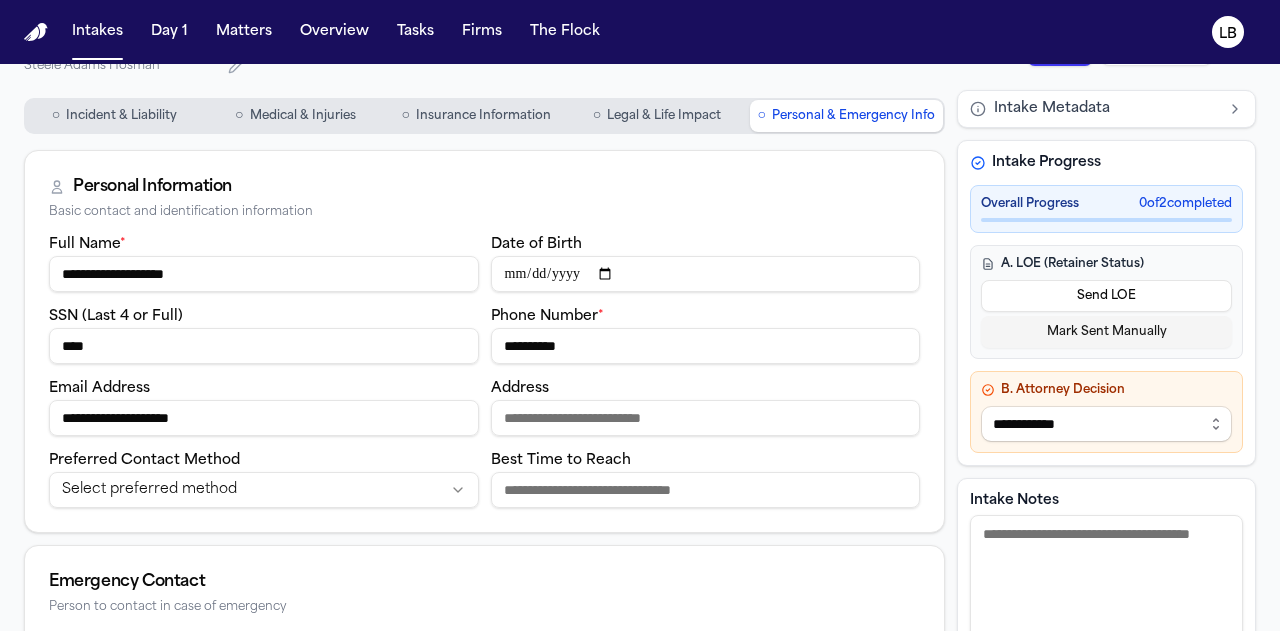 type on "**********" 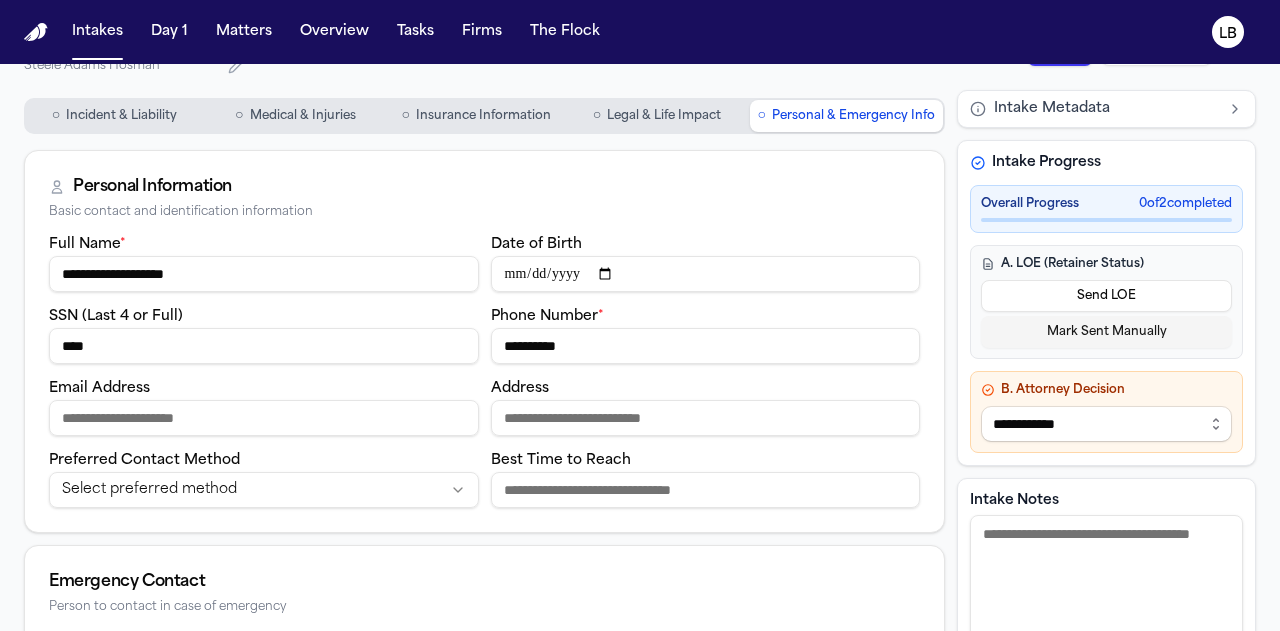 type 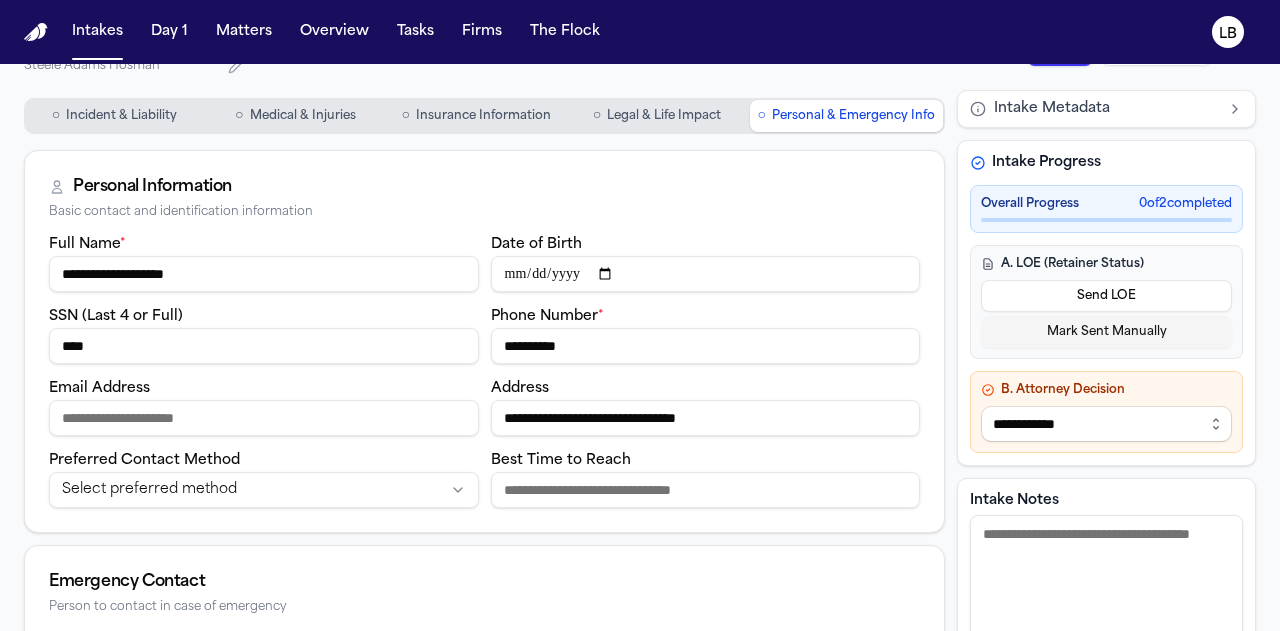 type on "**********" 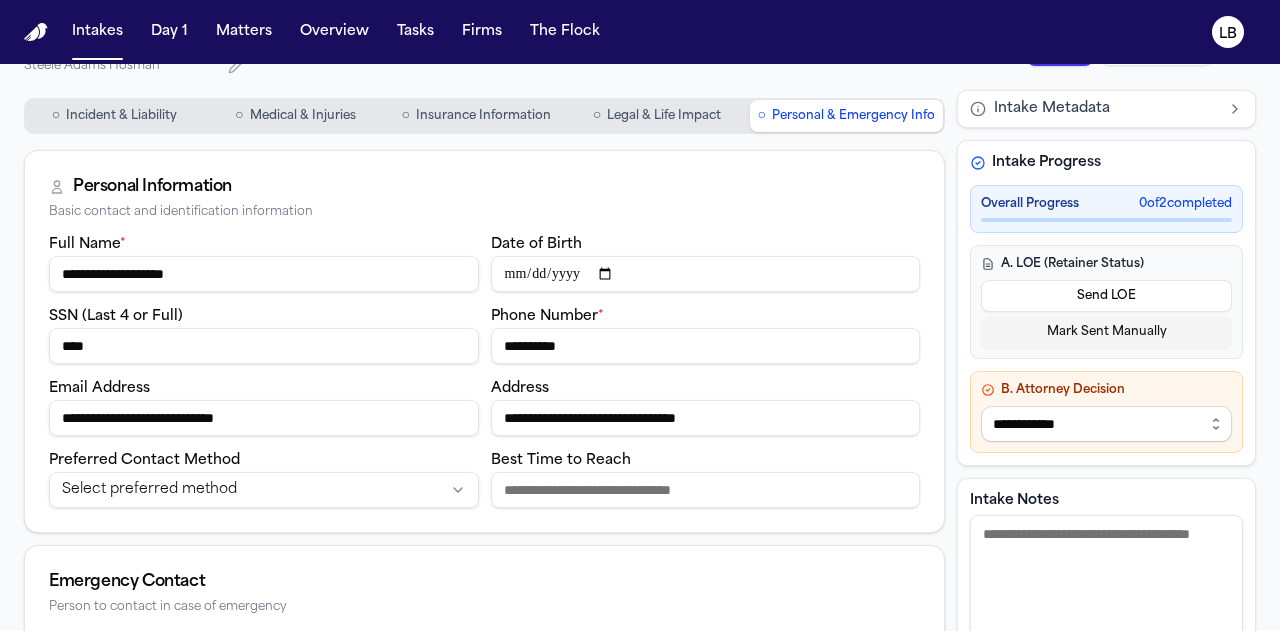 type on "**********" 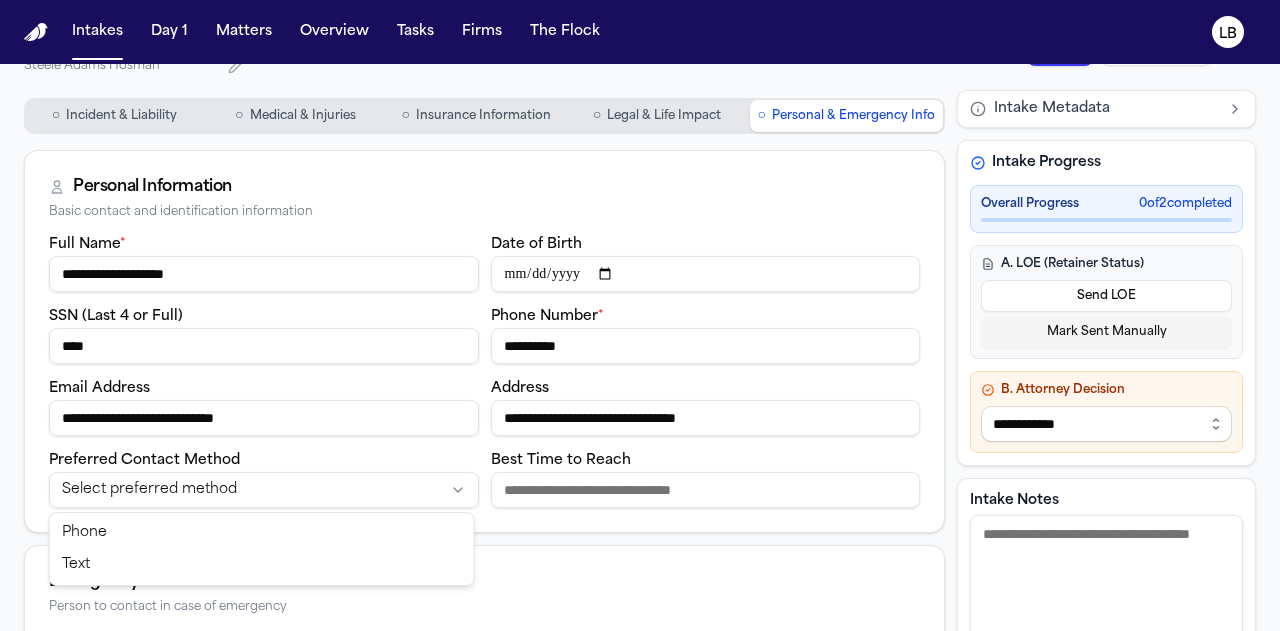 click on "**********" at bounding box center (640, 315) 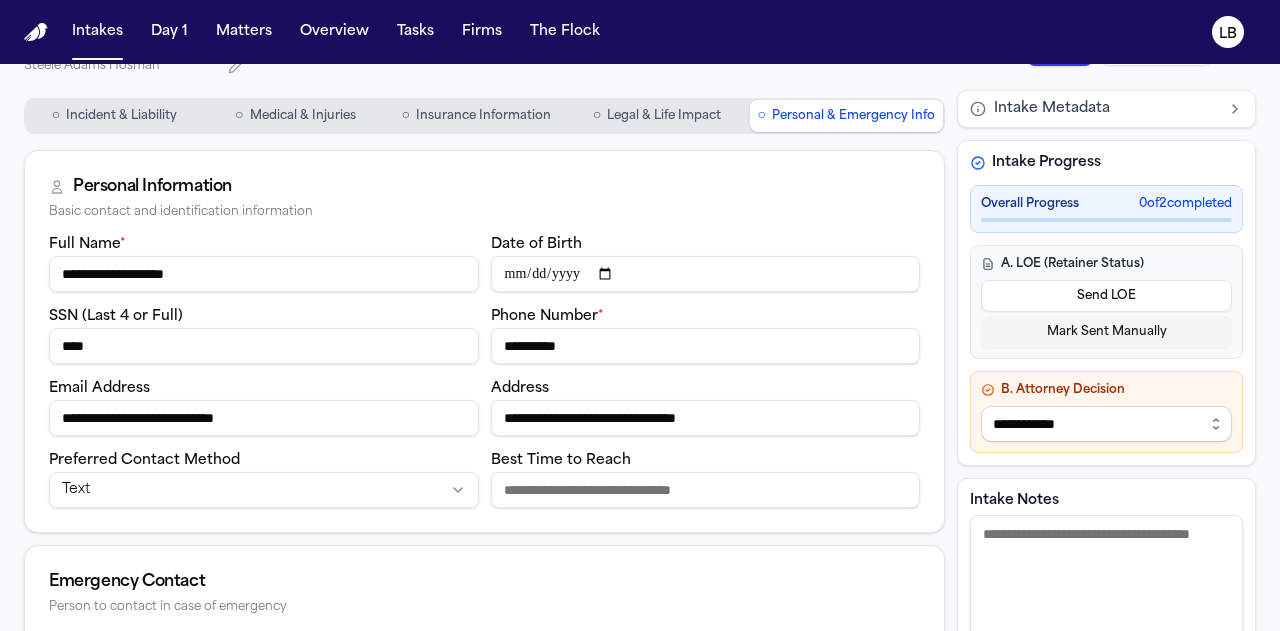click on "Best Time to Reach" at bounding box center (706, 490) 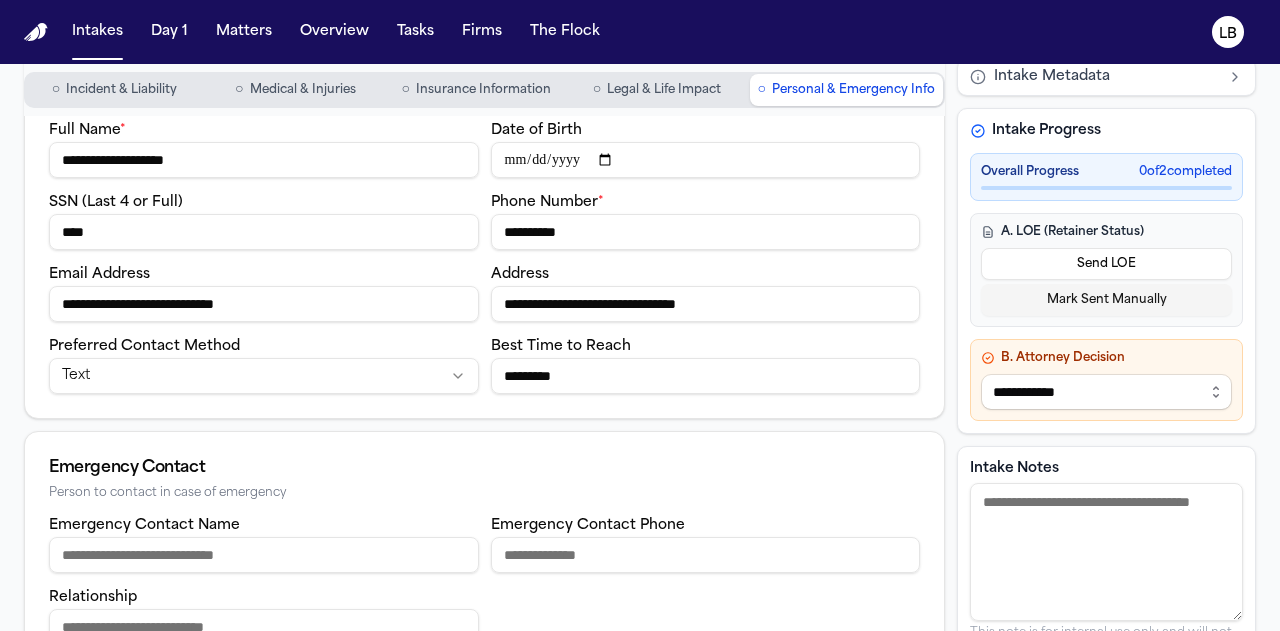 scroll, scrollTop: 167, scrollLeft: 0, axis: vertical 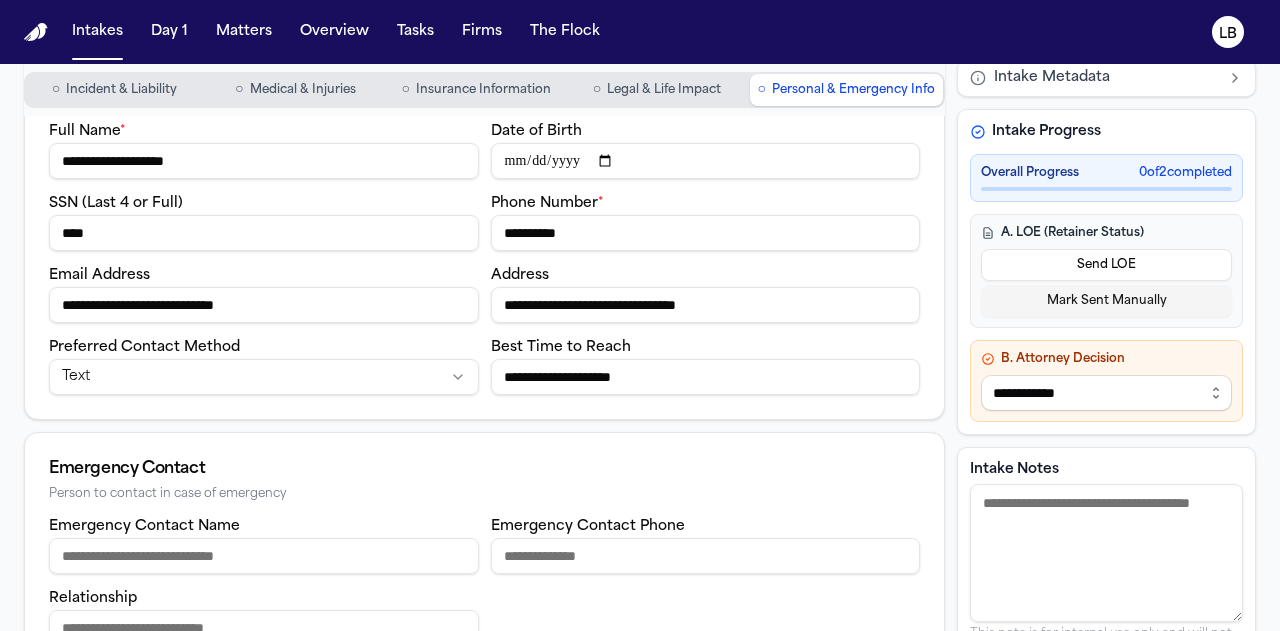 type on "**********" 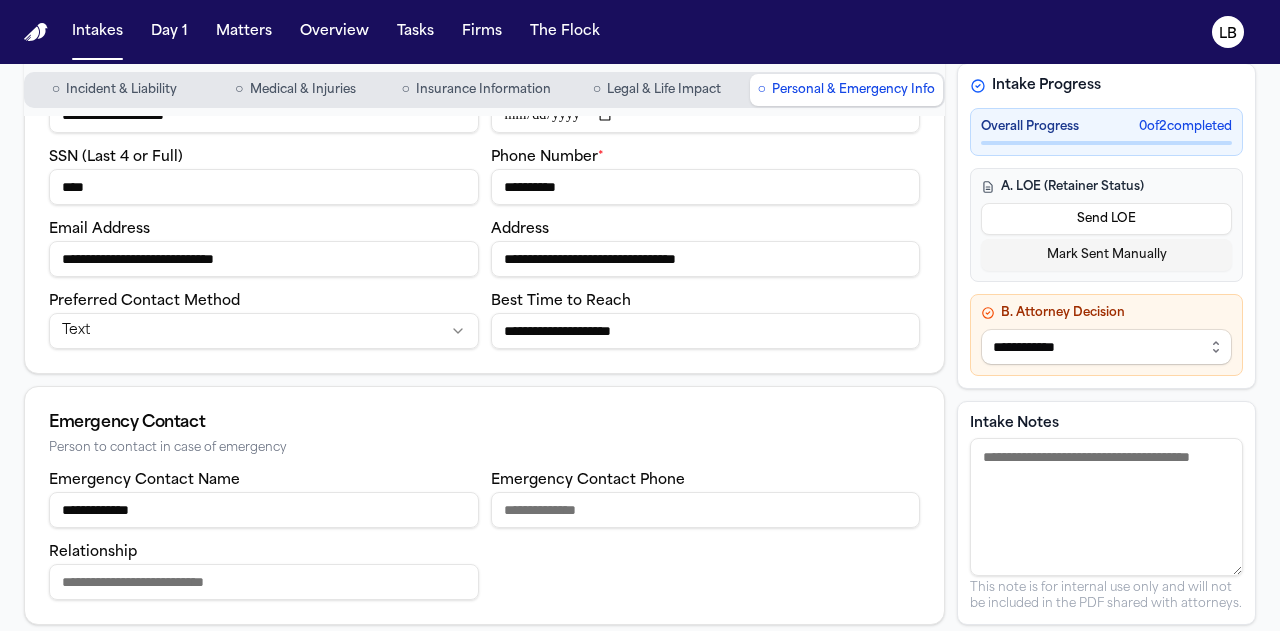 click on "**********" at bounding box center (264, 510) 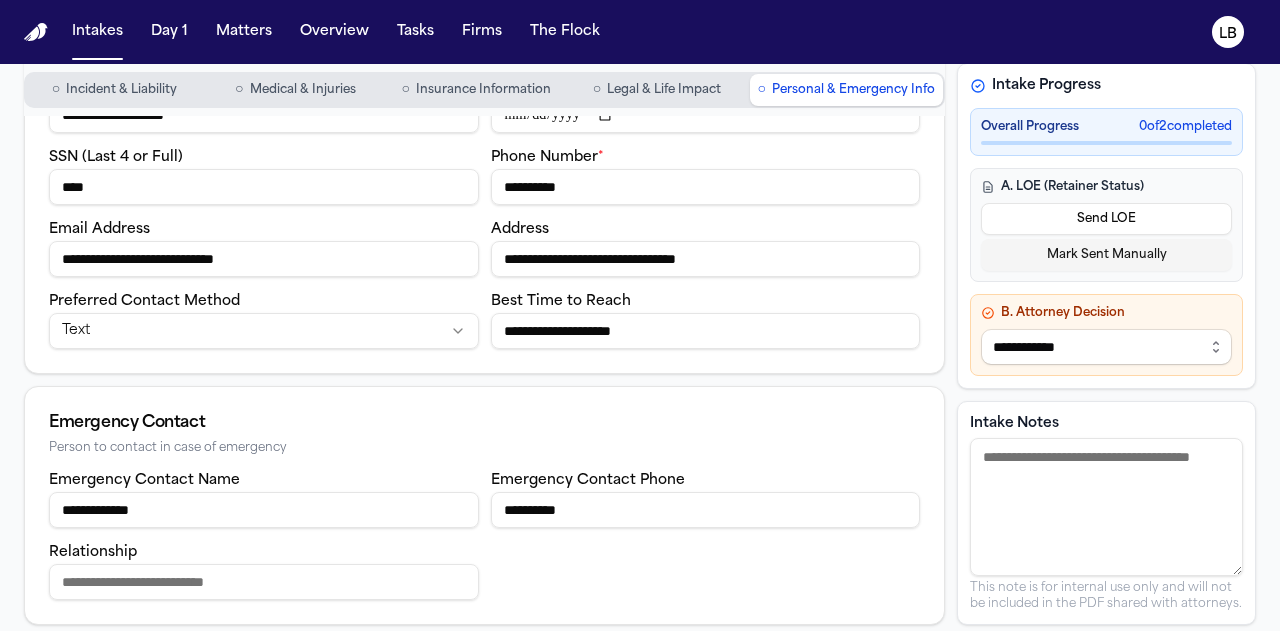 type on "**********" 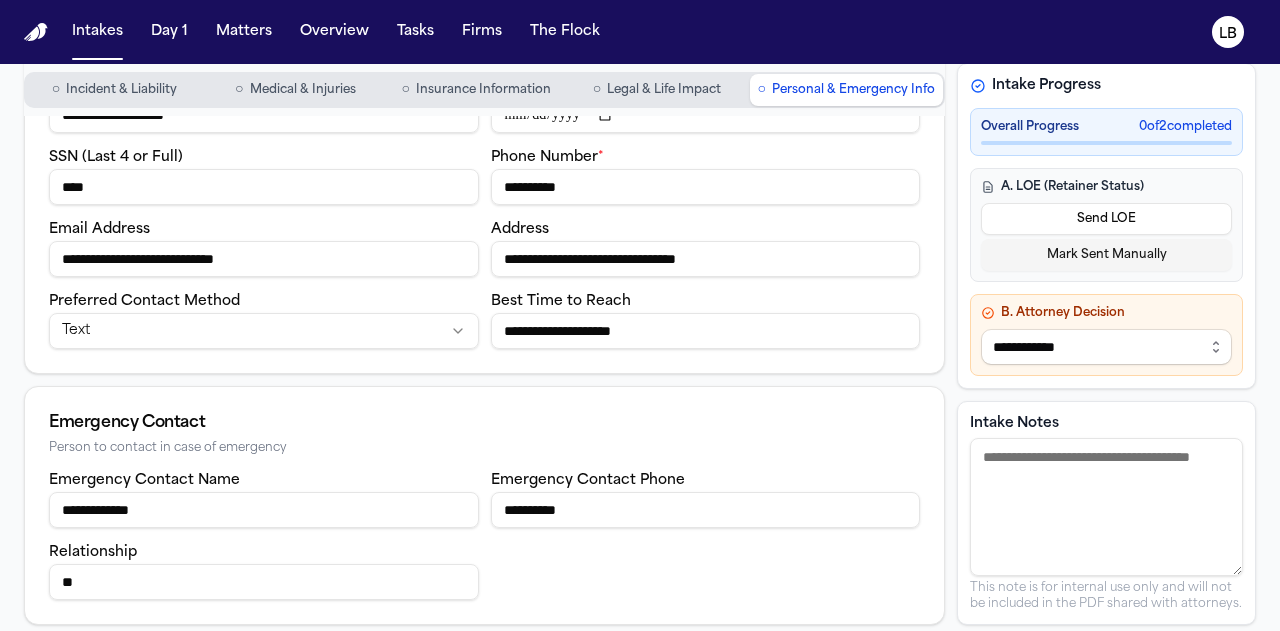 type on "*" 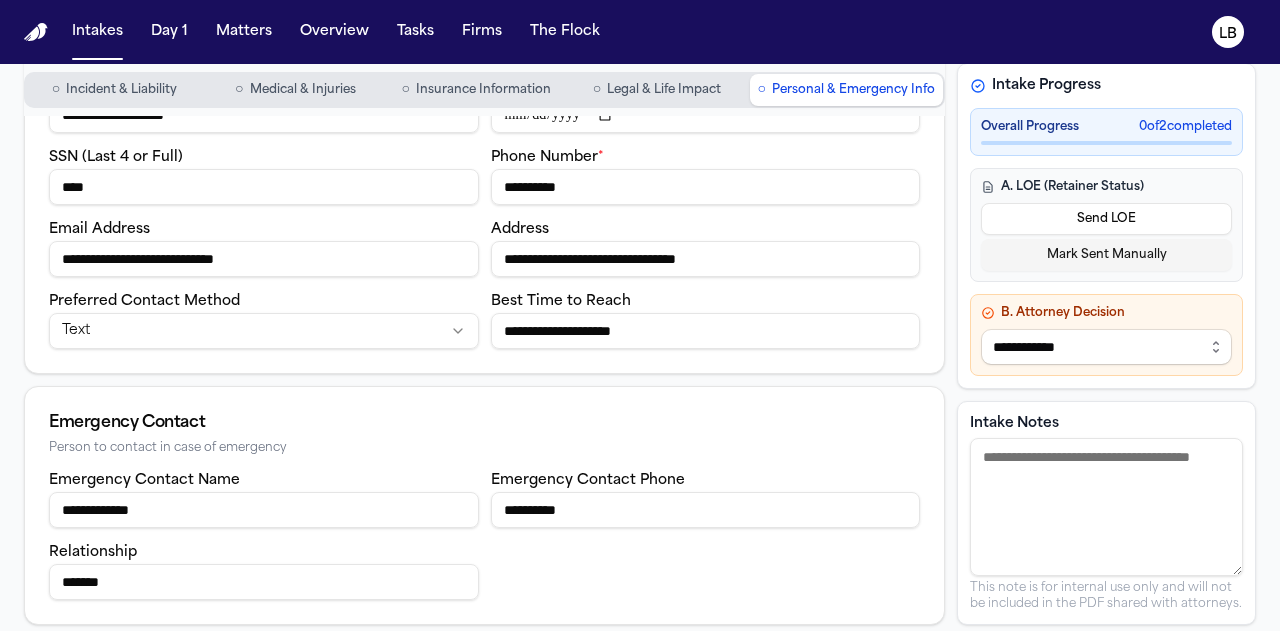 type on "*******" 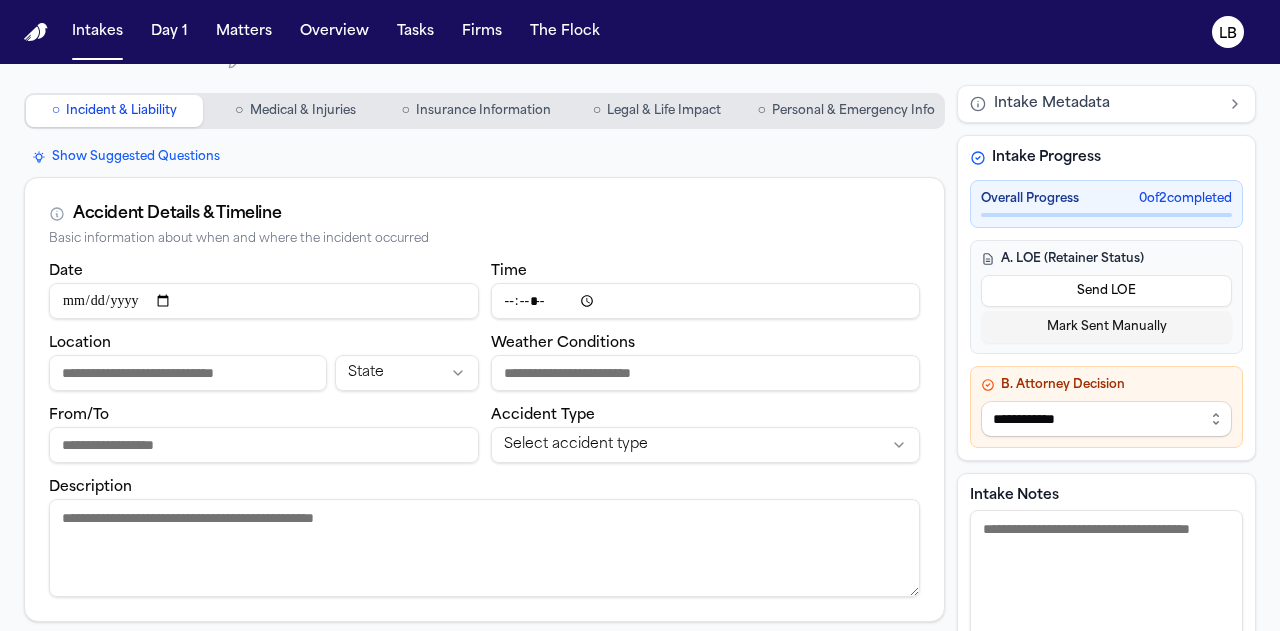 scroll, scrollTop: 15, scrollLeft: 0, axis: vertical 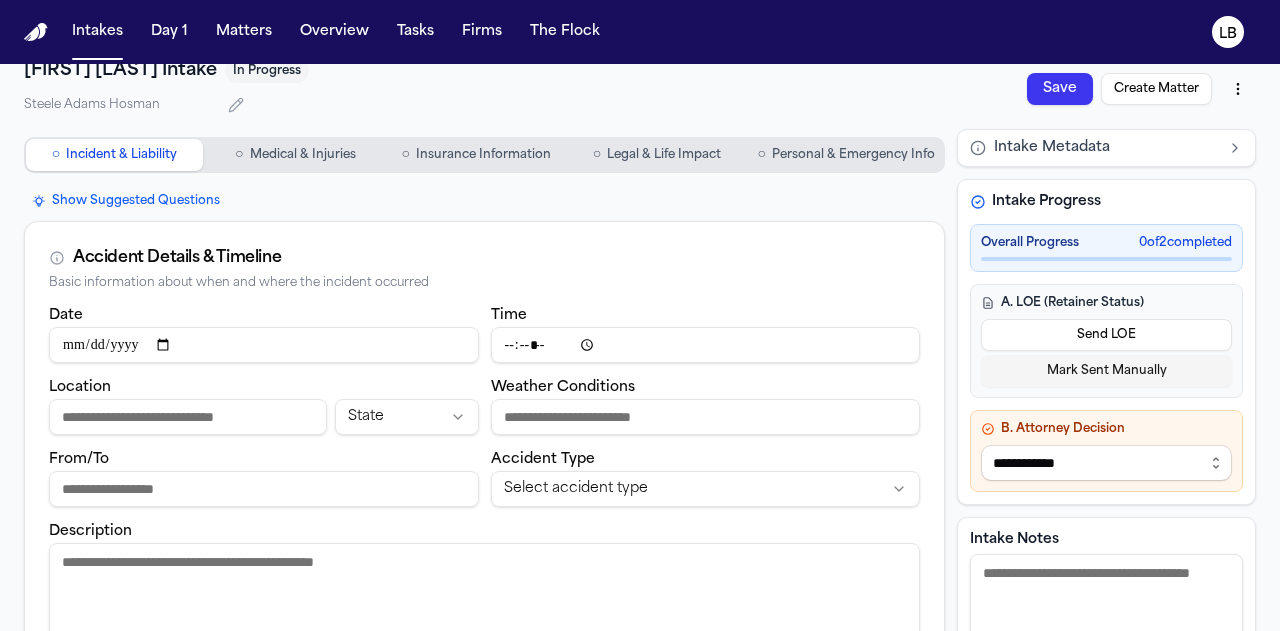 click on "Date" at bounding box center [264, 345] 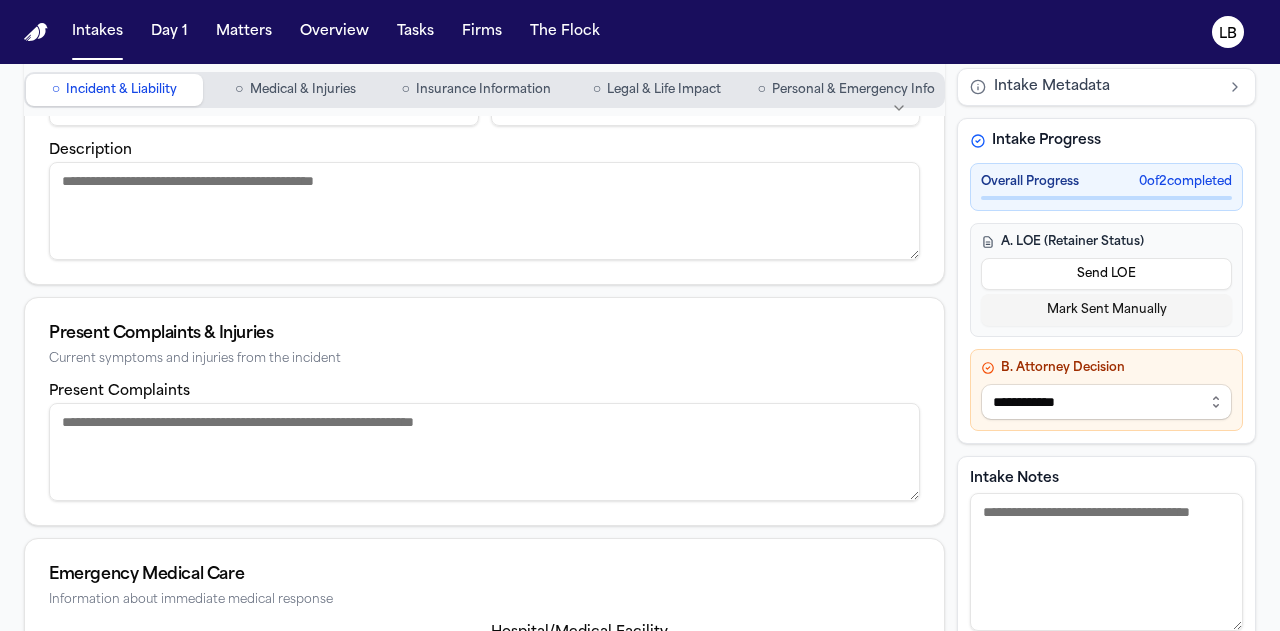 scroll, scrollTop: 397, scrollLeft: 0, axis: vertical 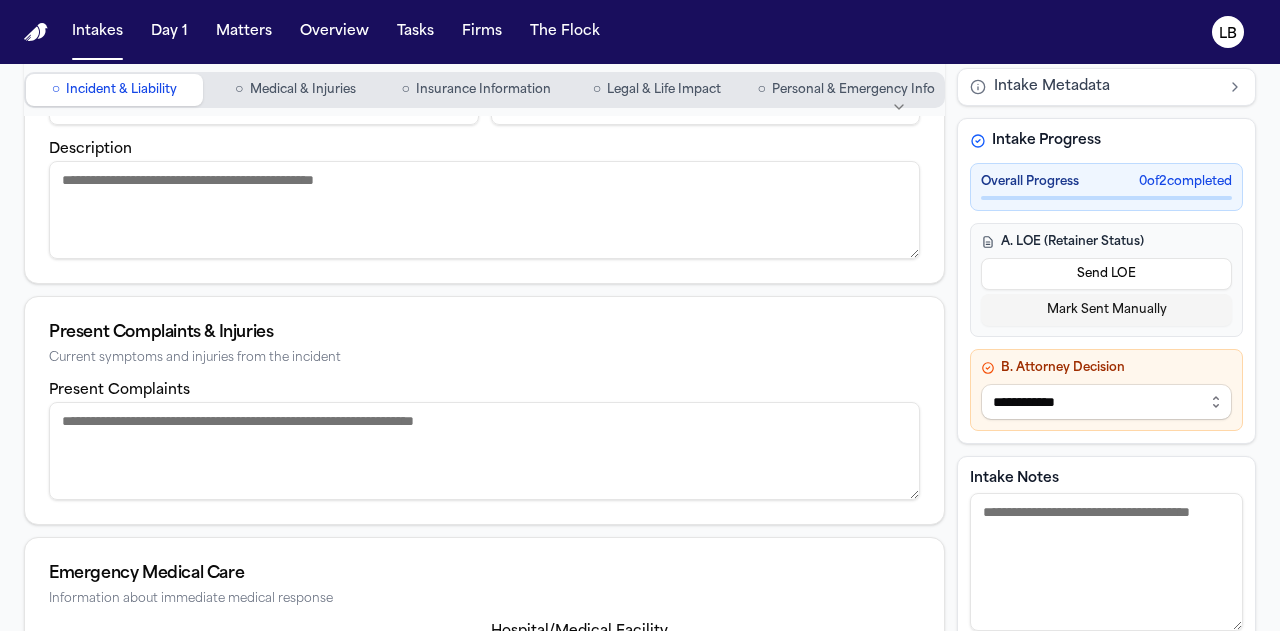 click on "Present Complaints" at bounding box center (484, 451) 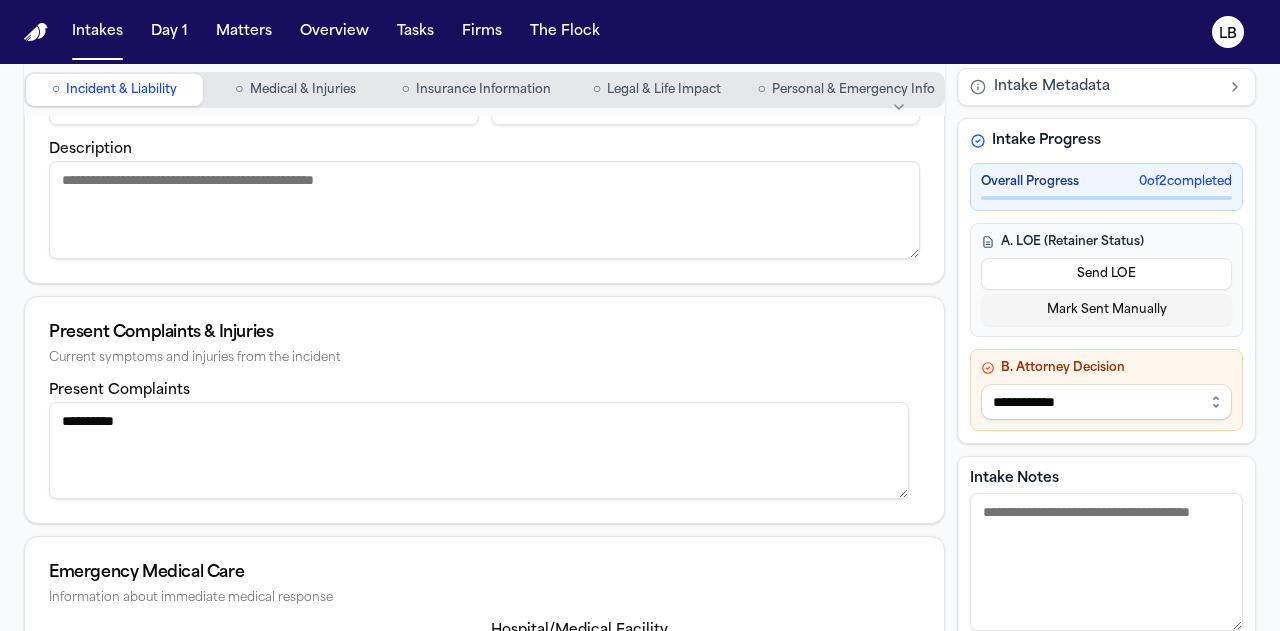 click on "**********" at bounding box center [479, 450] 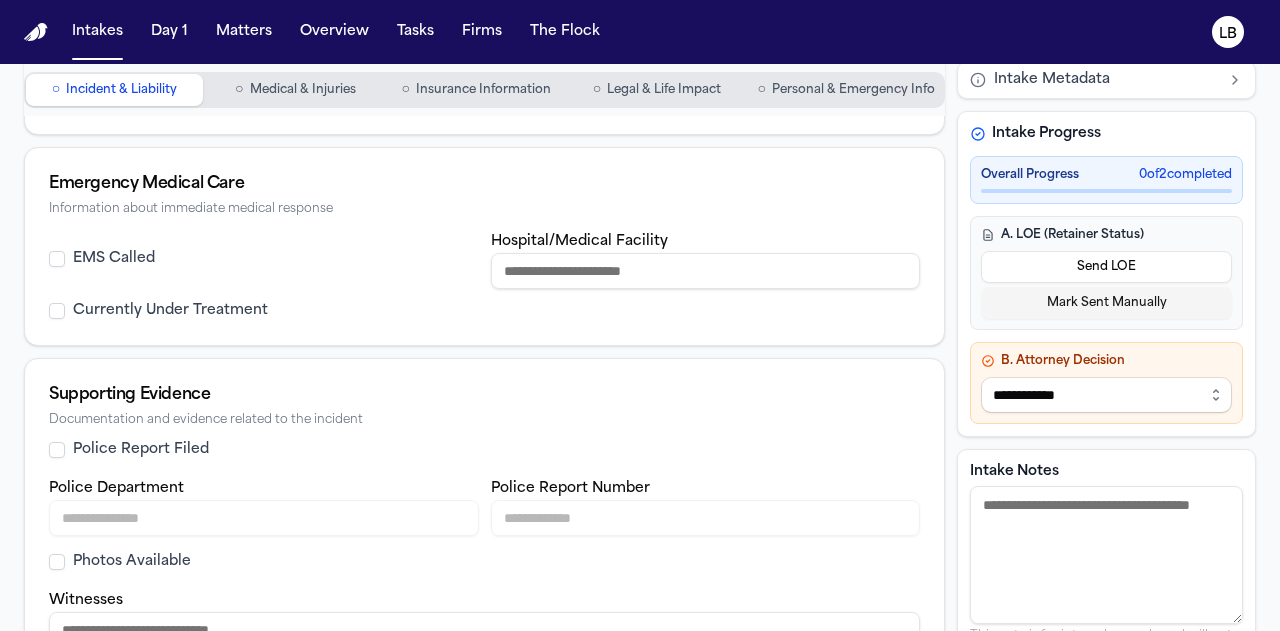 scroll, scrollTop: 832, scrollLeft: 0, axis: vertical 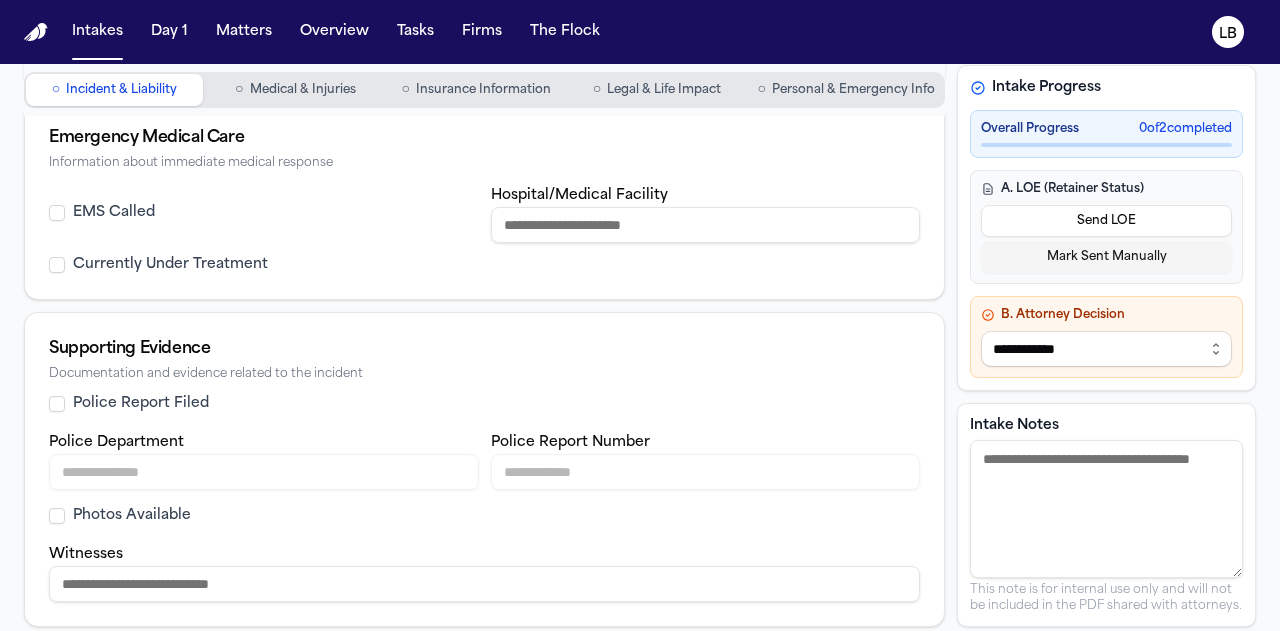 type on "**********" 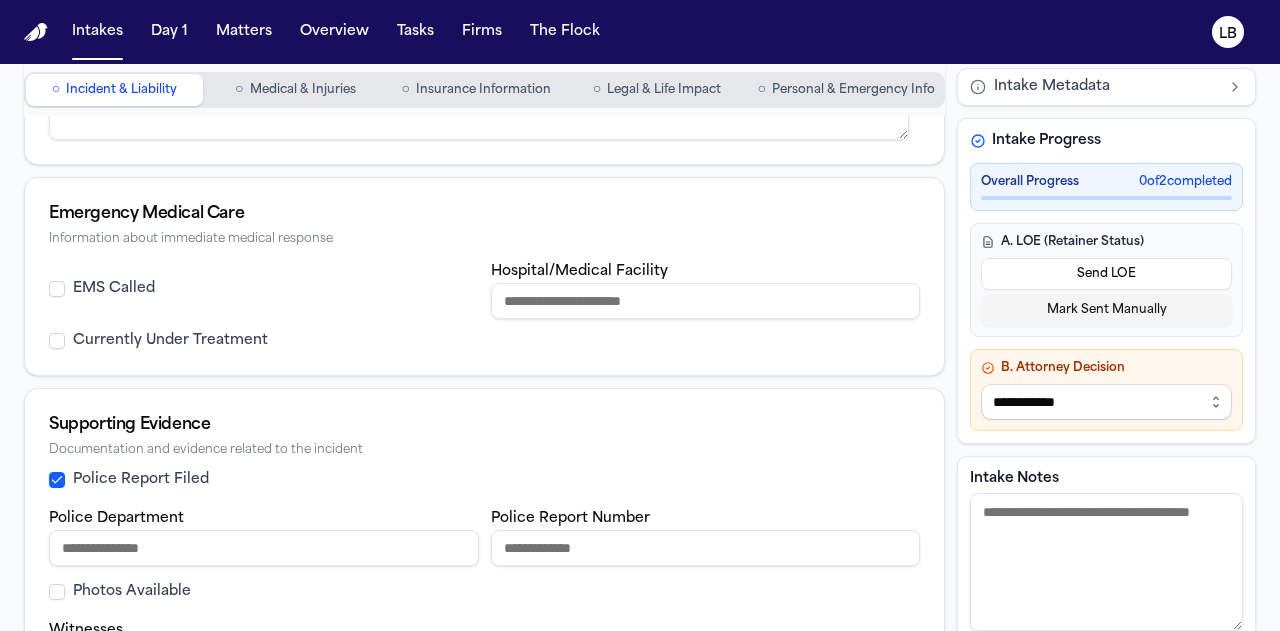 scroll, scrollTop: 754, scrollLeft: 0, axis: vertical 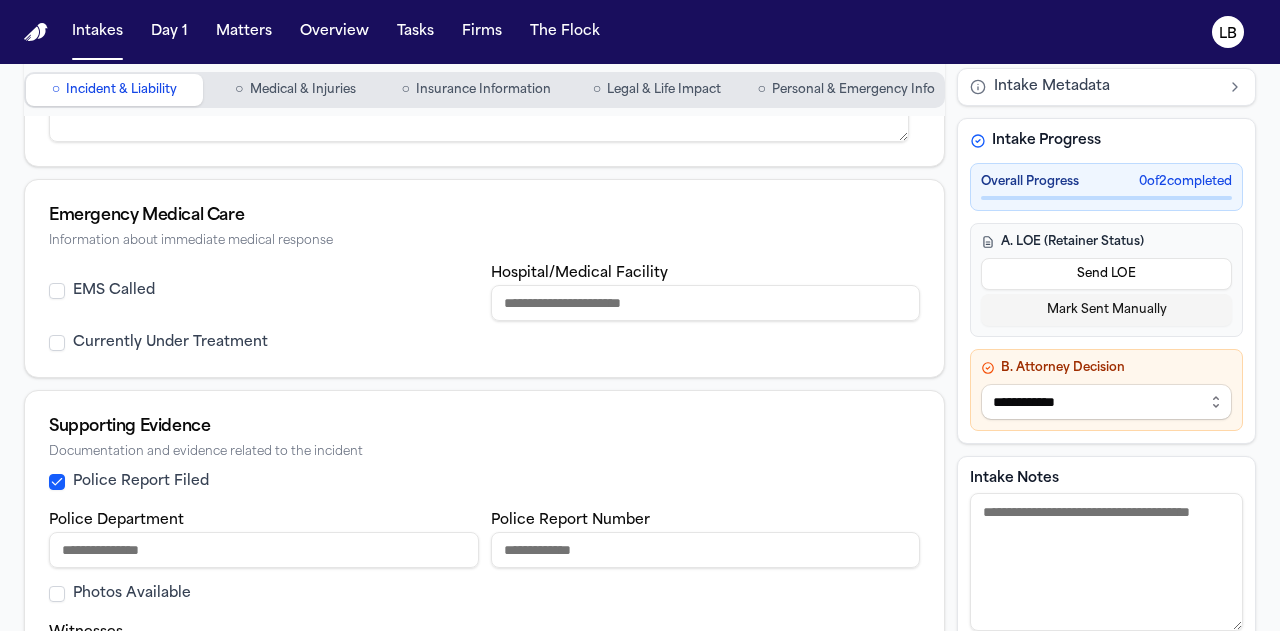 click on "Medical & Injuries" at bounding box center (303, 90) 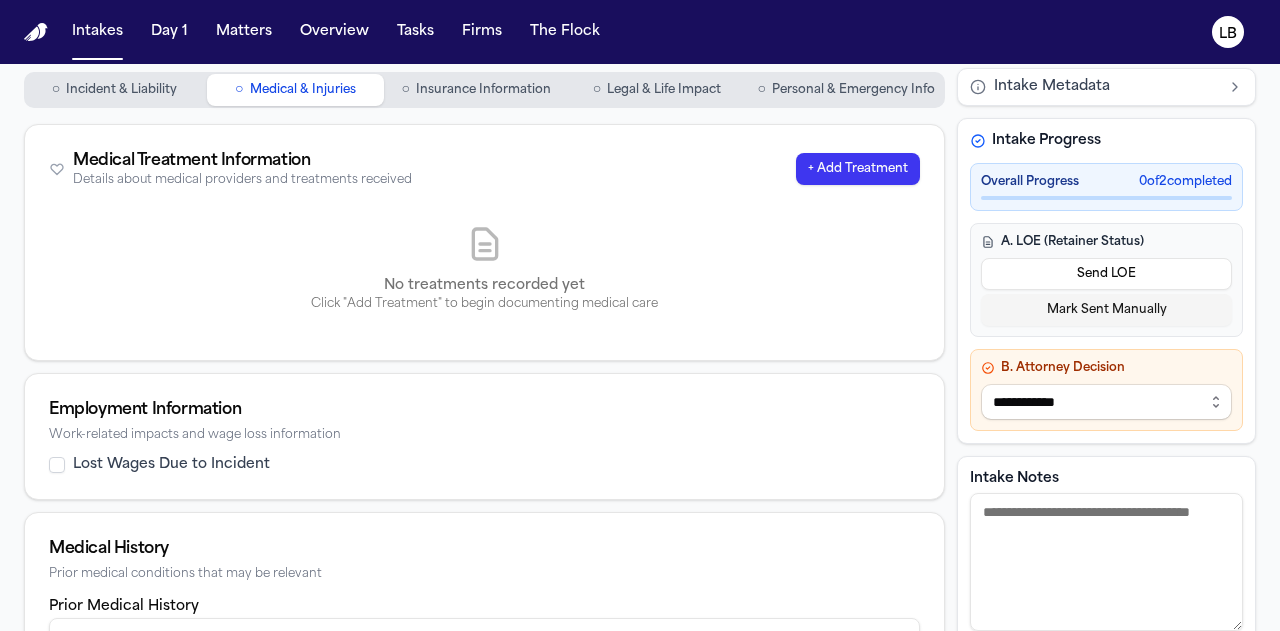 scroll, scrollTop: 227, scrollLeft: 0, axis: vertical 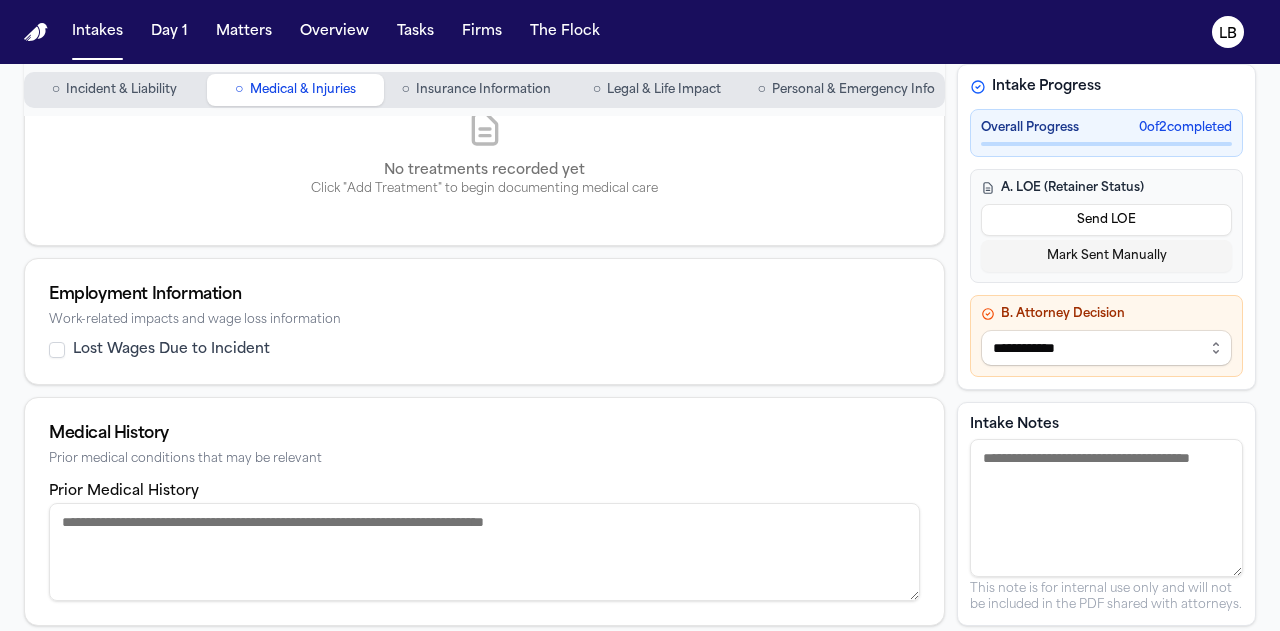 click on "Insurance Information" at bounding box center (483, 90) 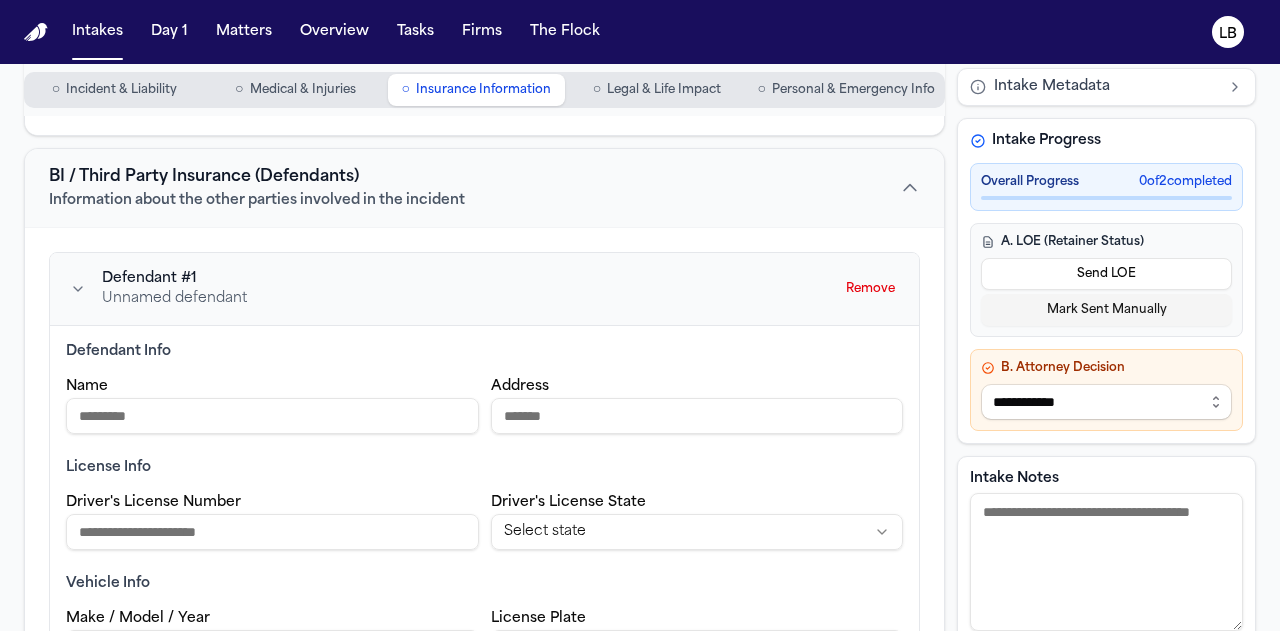 scroll, scrollTop: 864, scrollLeft: 0, axis: vertical 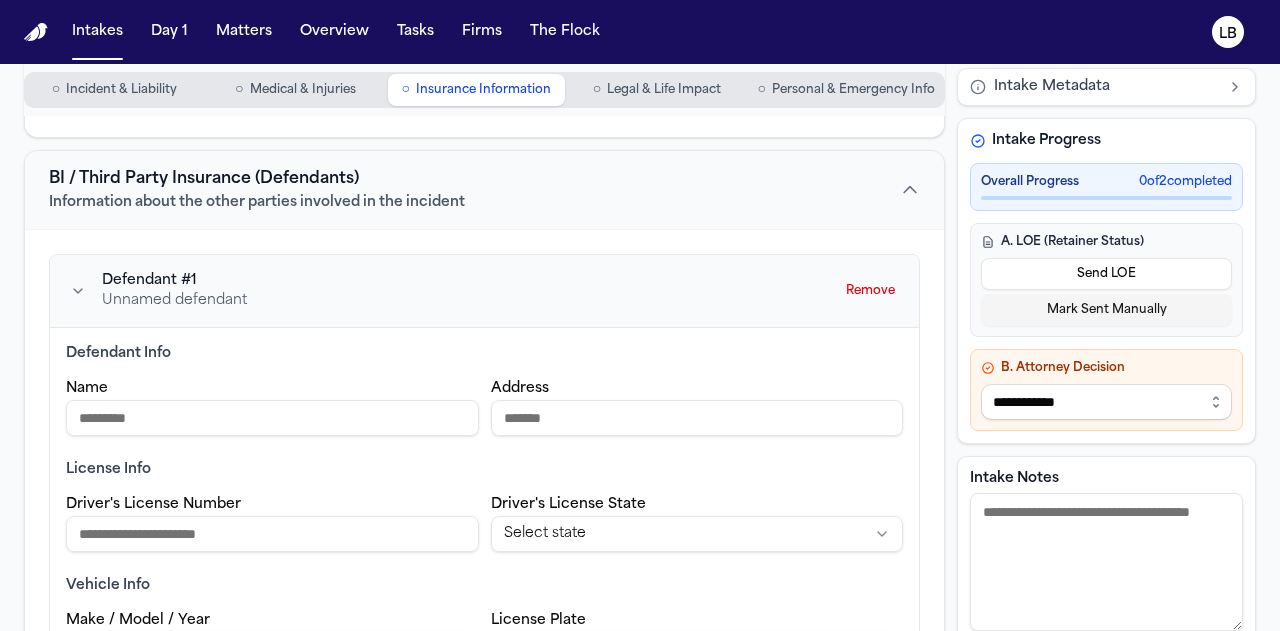 click on "Legal & Life Impact" at bounding box center [664, 90] 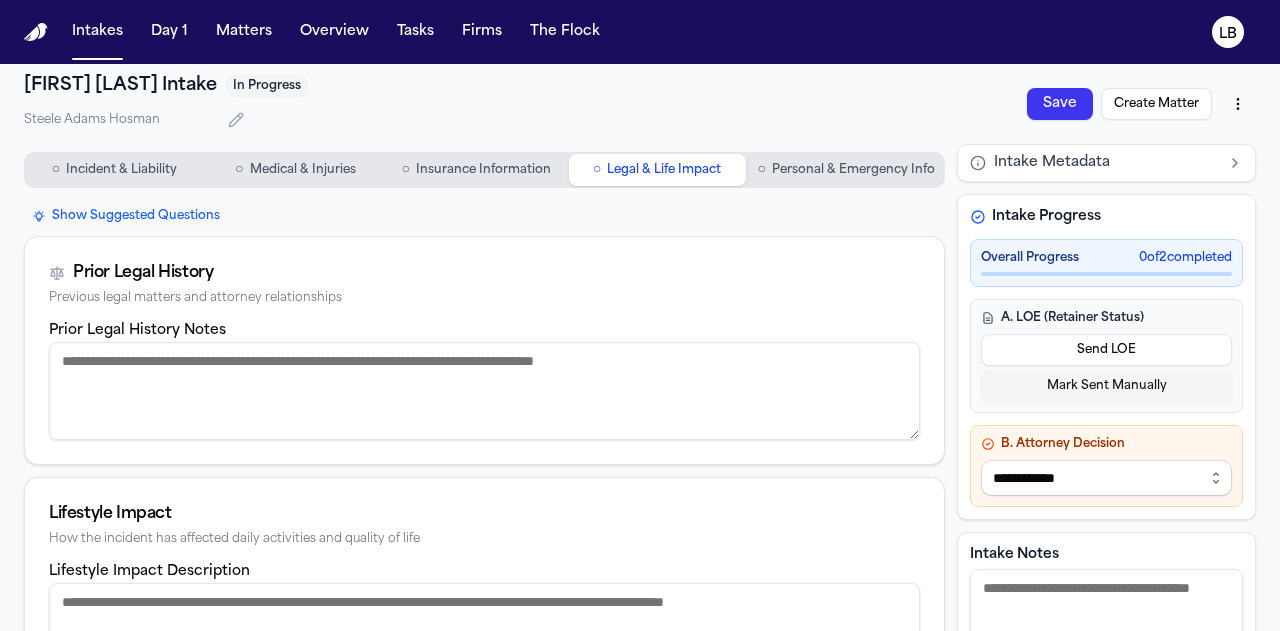 scroll, scrollTop: 1, scrollLeft: 0, axis: vertical 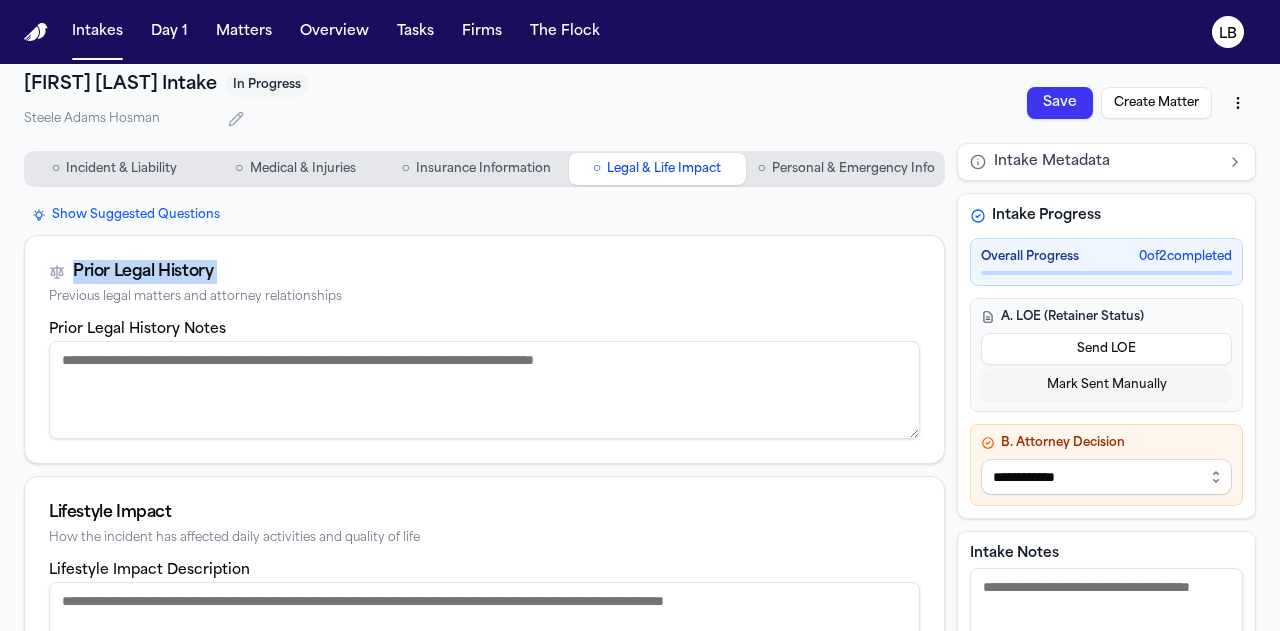 drag, startPoint x: 7, startPoint y: 301, endPoint x: 66, endPoint y: 277, distance: 63.694584 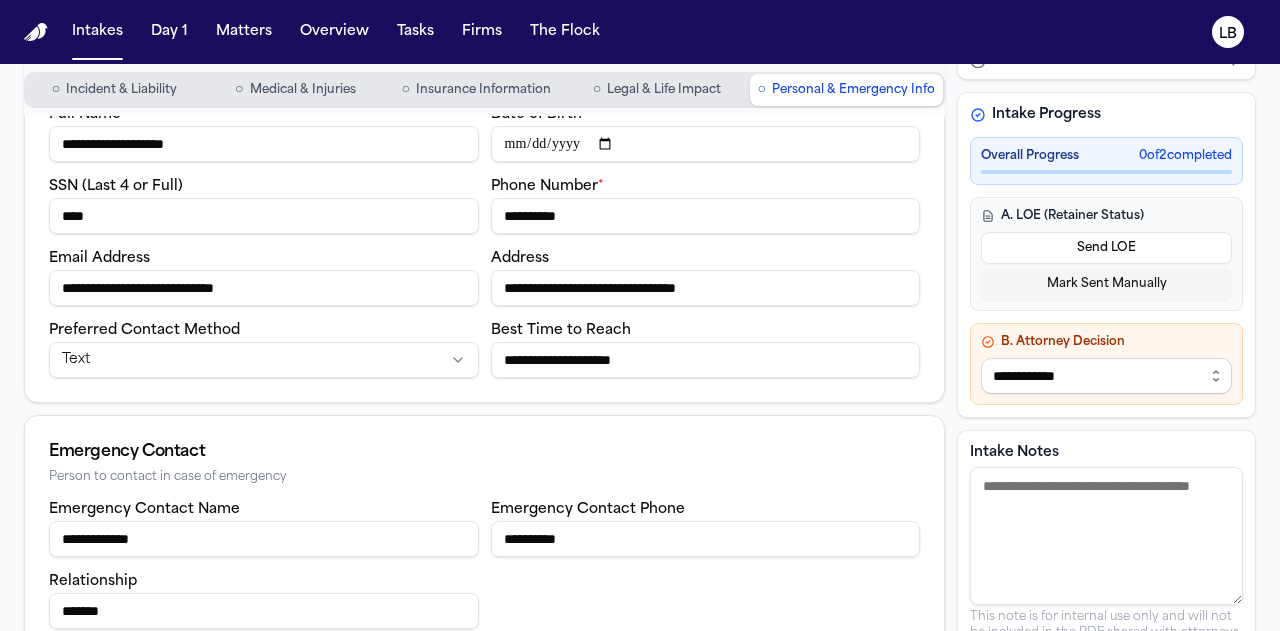 scroll, scrollTop: 185, scrollLeft: 0, axis: vertical 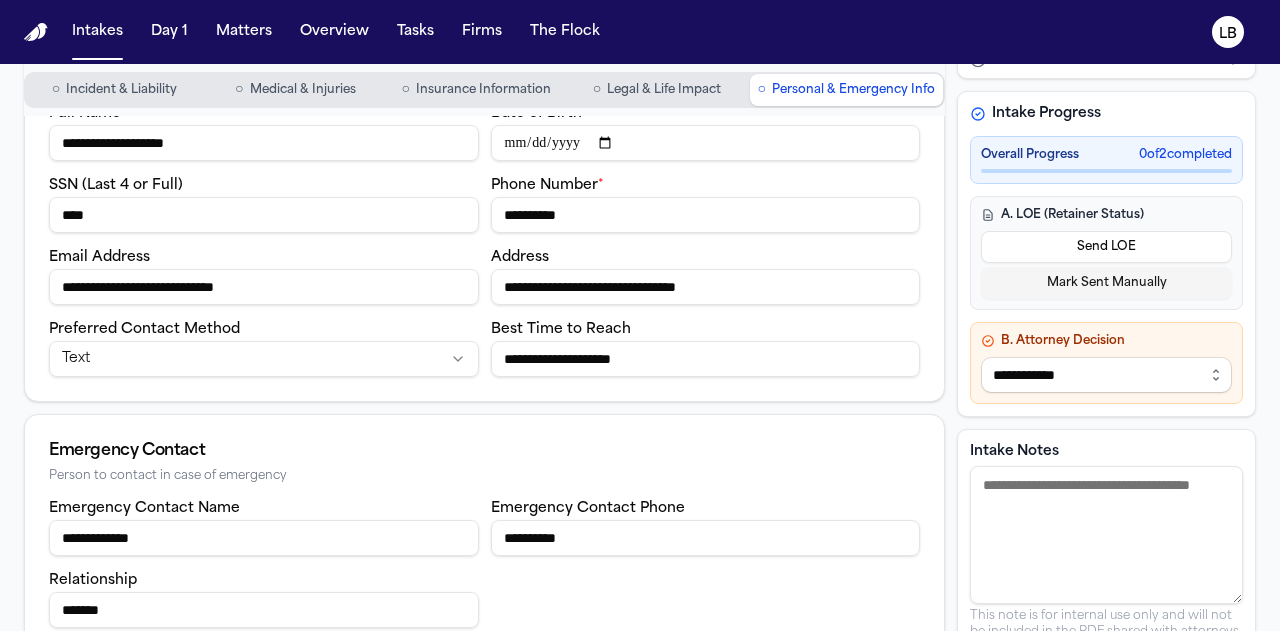 click on "**********" at bounding box center [706, 287] 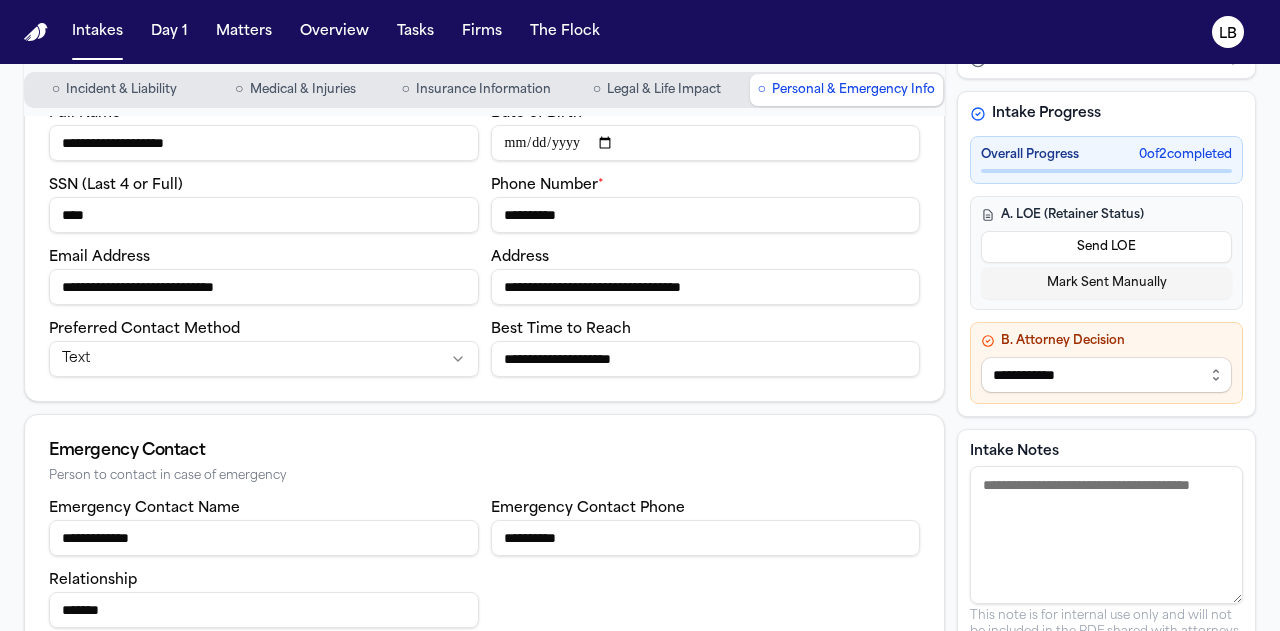type on "**********" 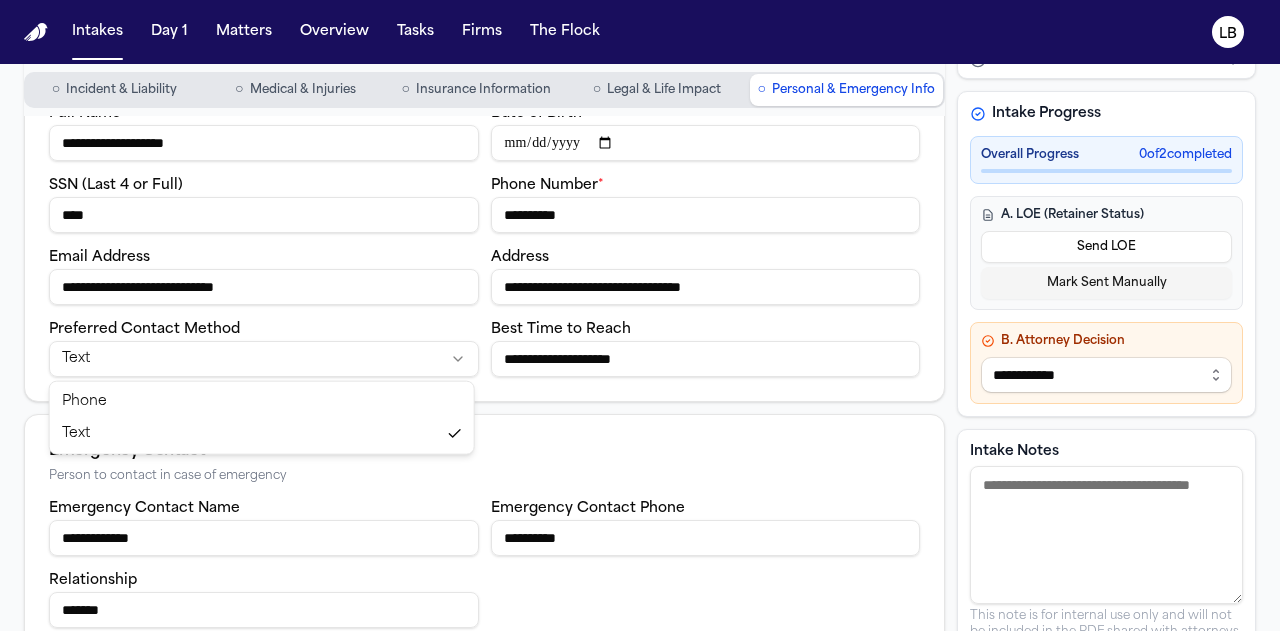 click on "**********" at bounding box center (640, 315) 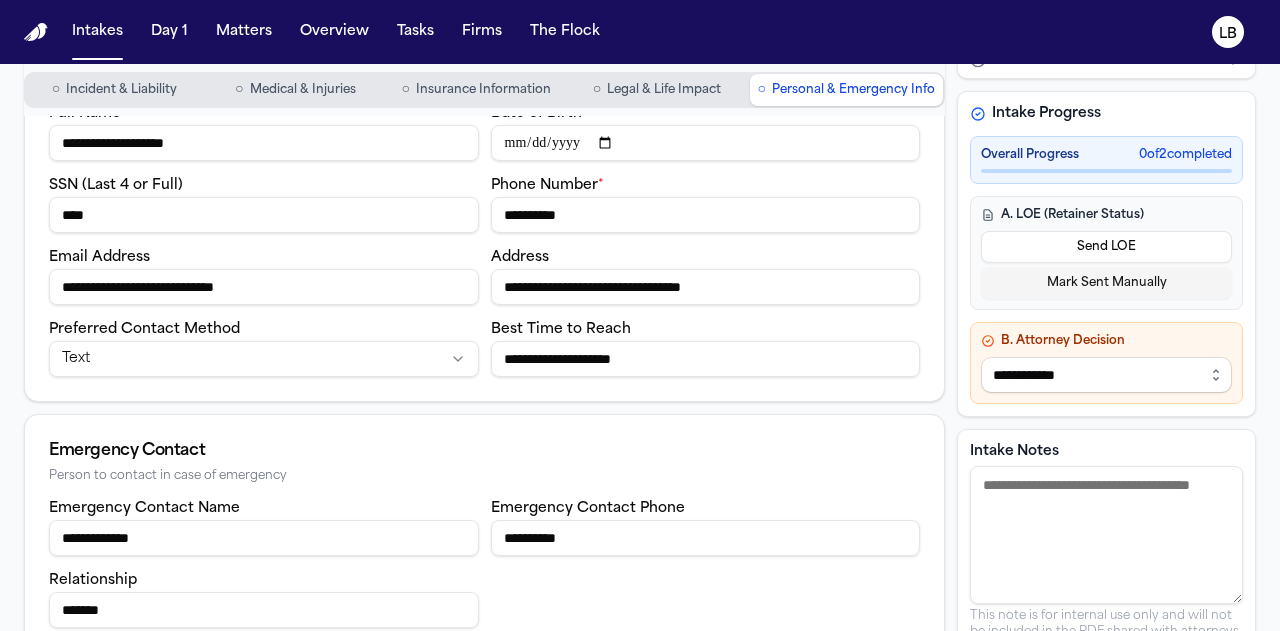 click on "**********" at bounding box center (706, 359) 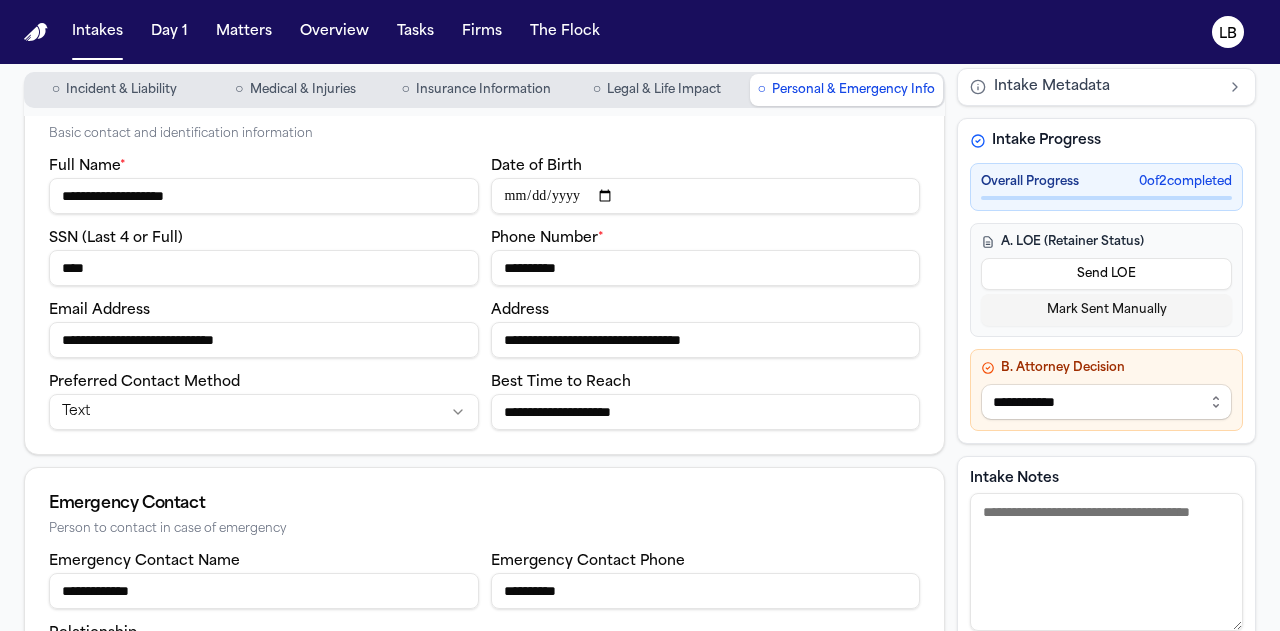 scroll, scrollTop: 213, scrollLeft: 0, axis: vertical 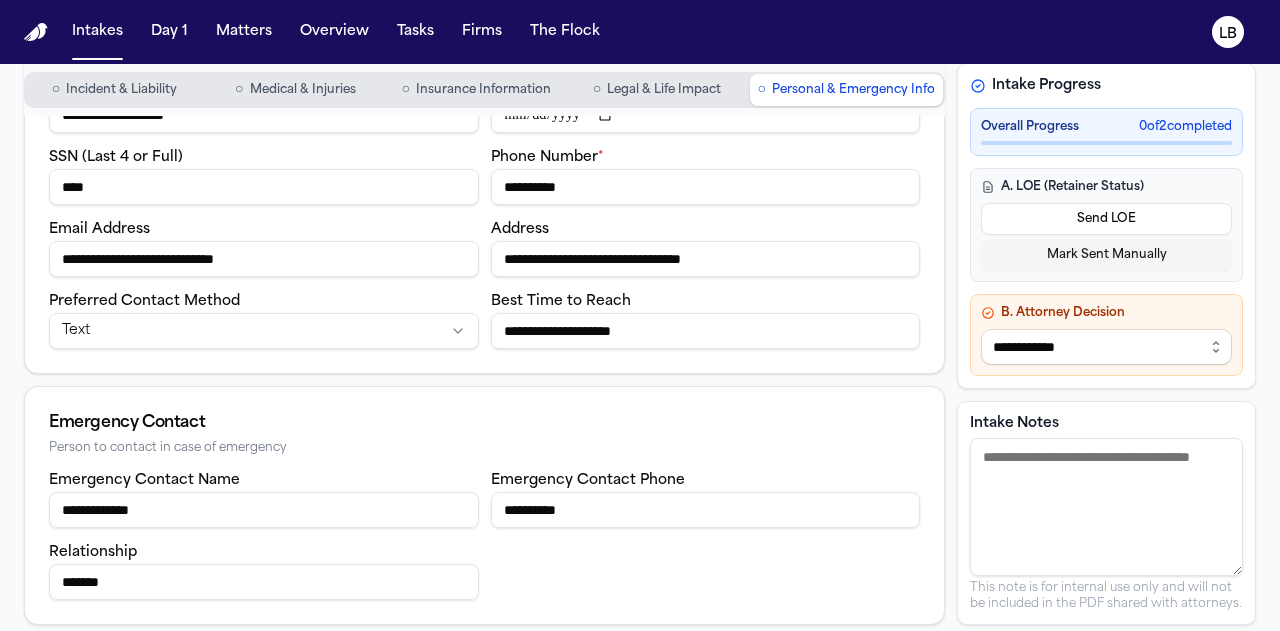 click on "Legal & Life Impact" at bounding box center [664, 90] 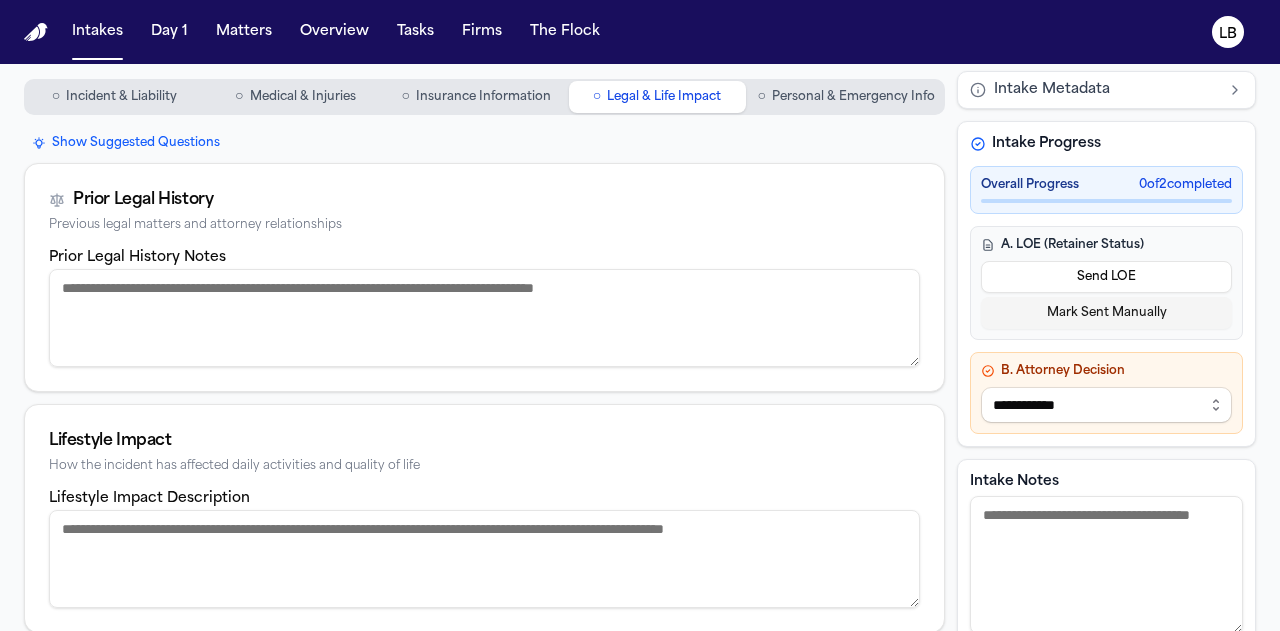 scroll, scrollTop: 0, scrollLeft: 0, axis: both 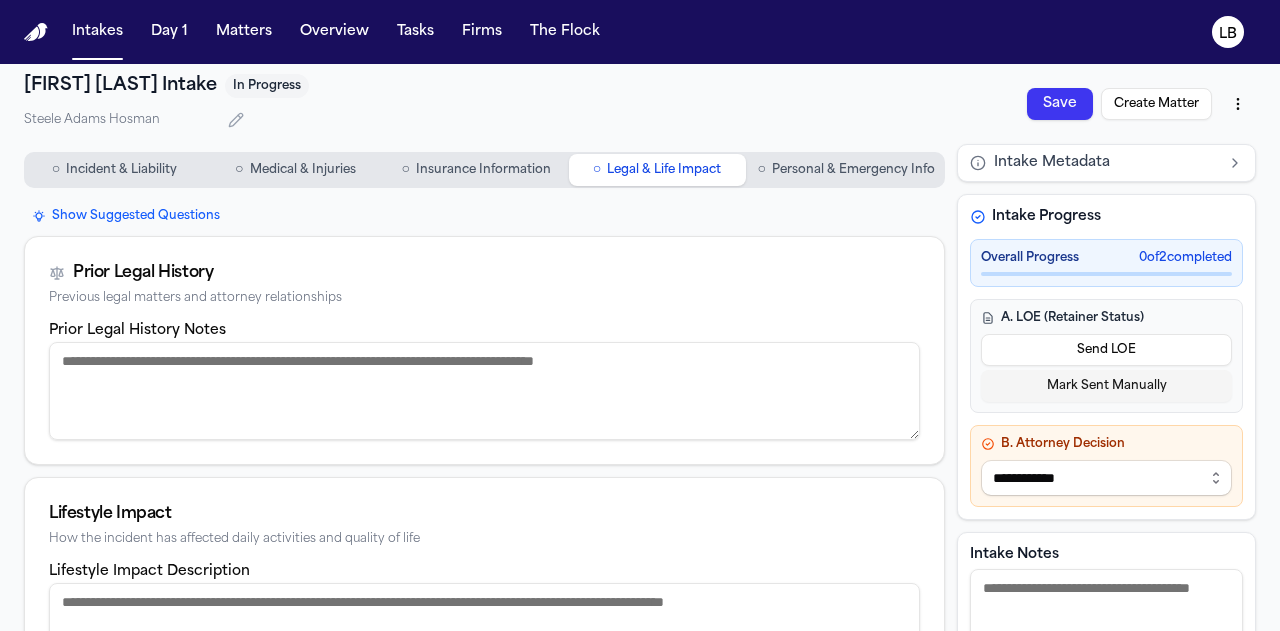 click on "Prior Legal History Notes" at bounding box center [484, 391] 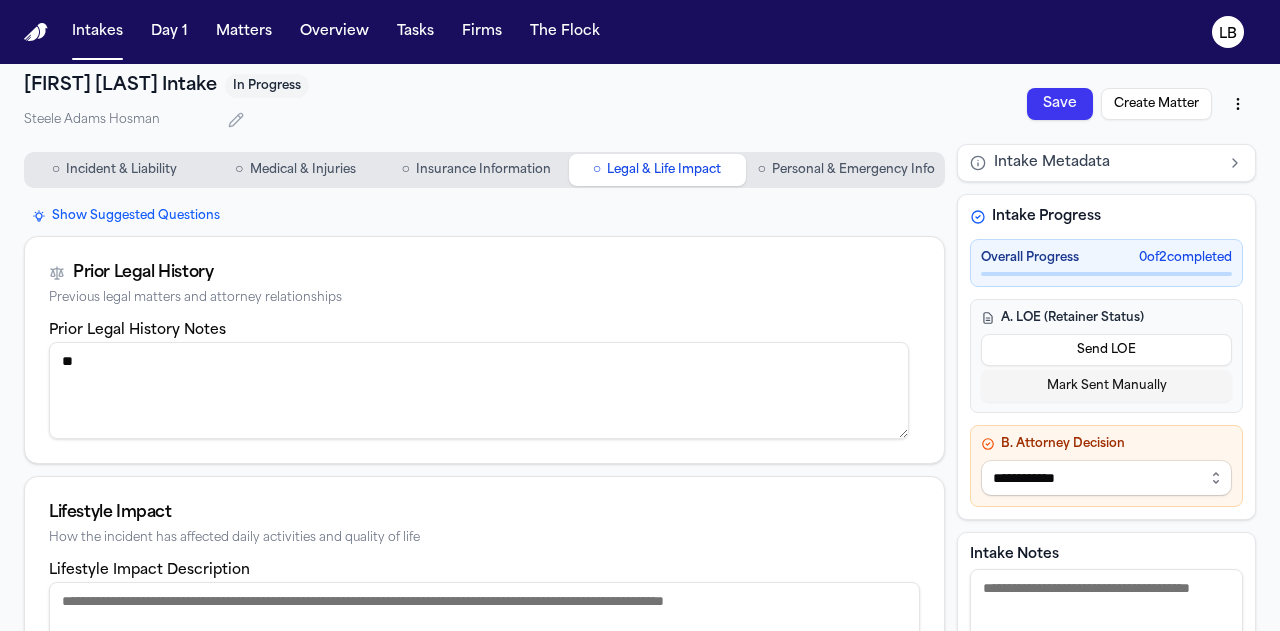 scroll, scrollTop: 290, scrollLeft: 0, axis: vertical 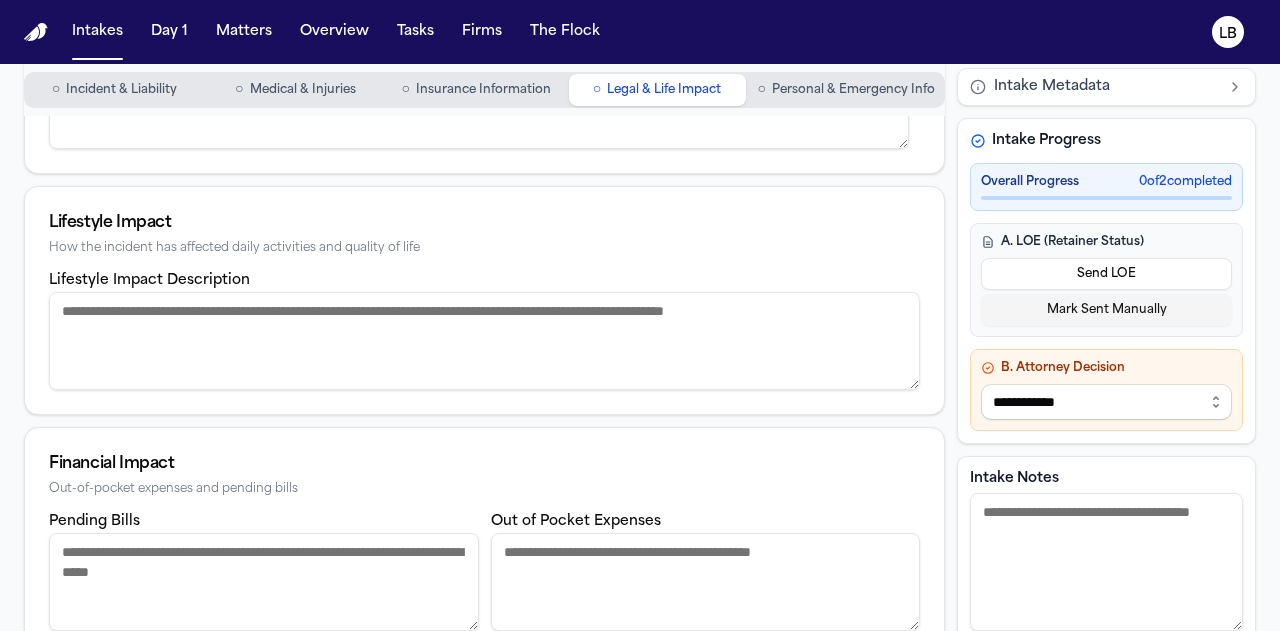 type on "**" 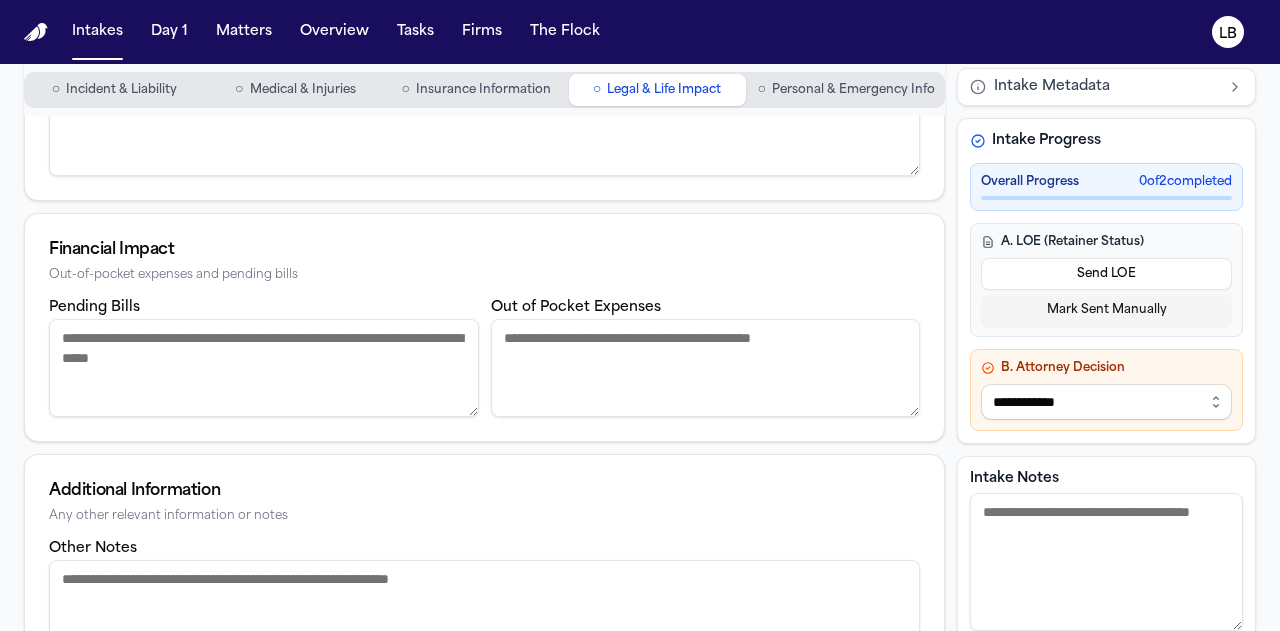 scroll, scrollTop: 559, scrollLeft: 0, axis: vertical 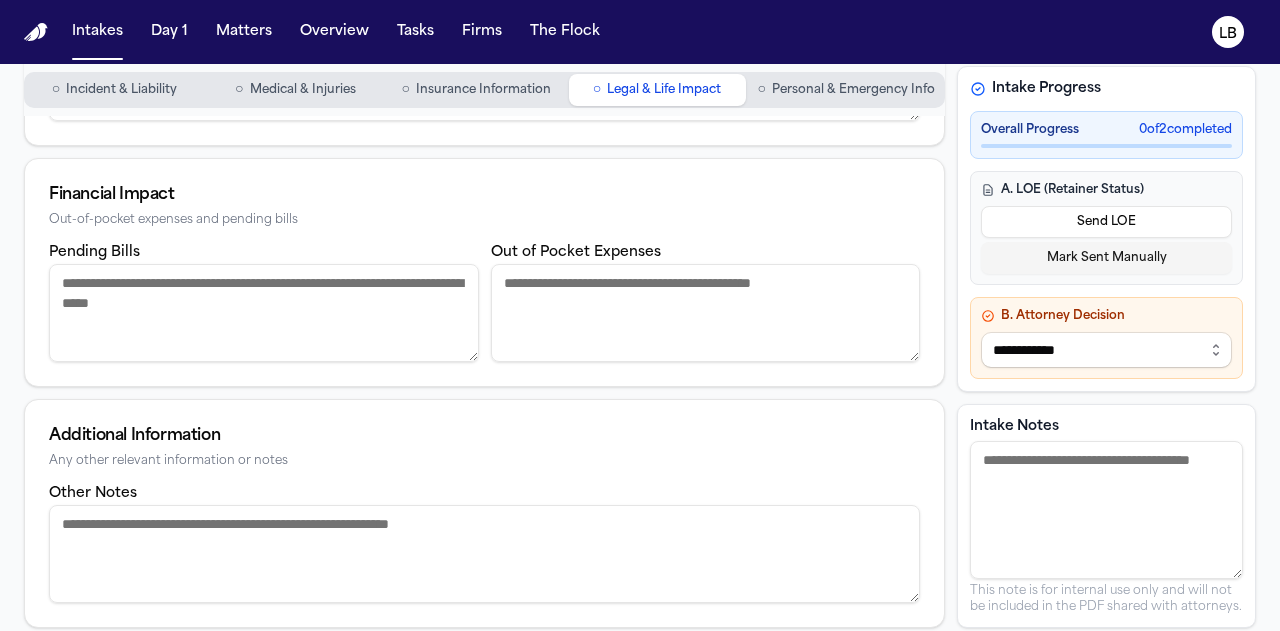 click on "○ Insurance Information" at bounding box center (476, 90) 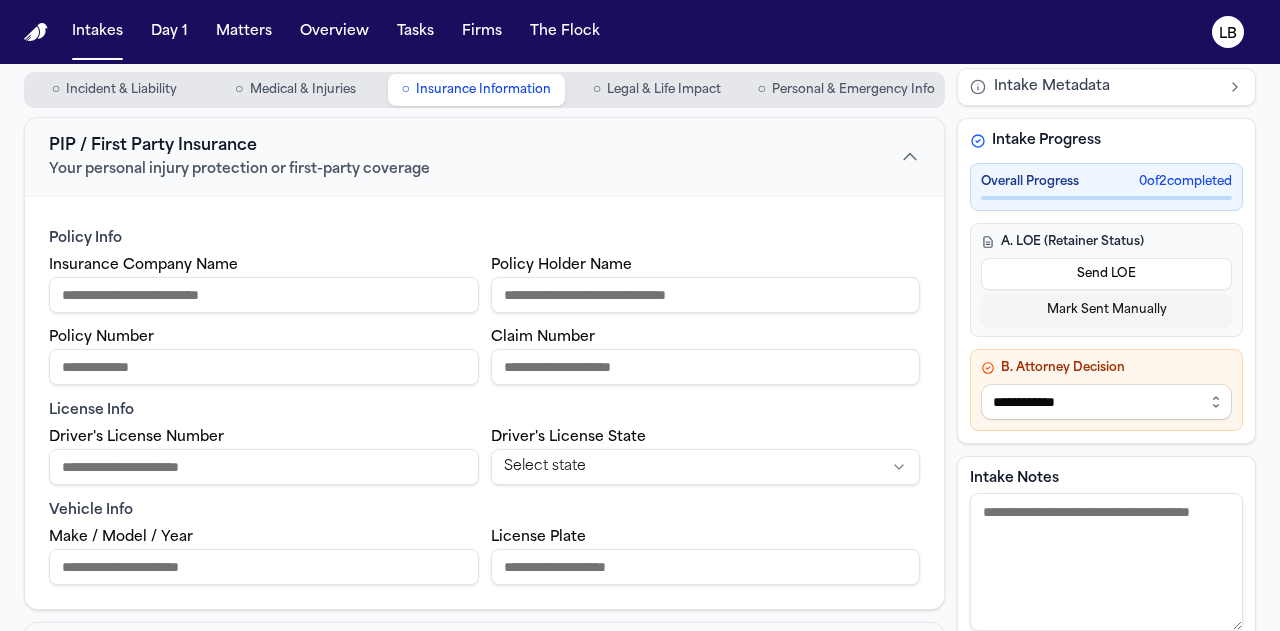 scroll, scrollTop: 0, scrollLeft: 0, axis: both 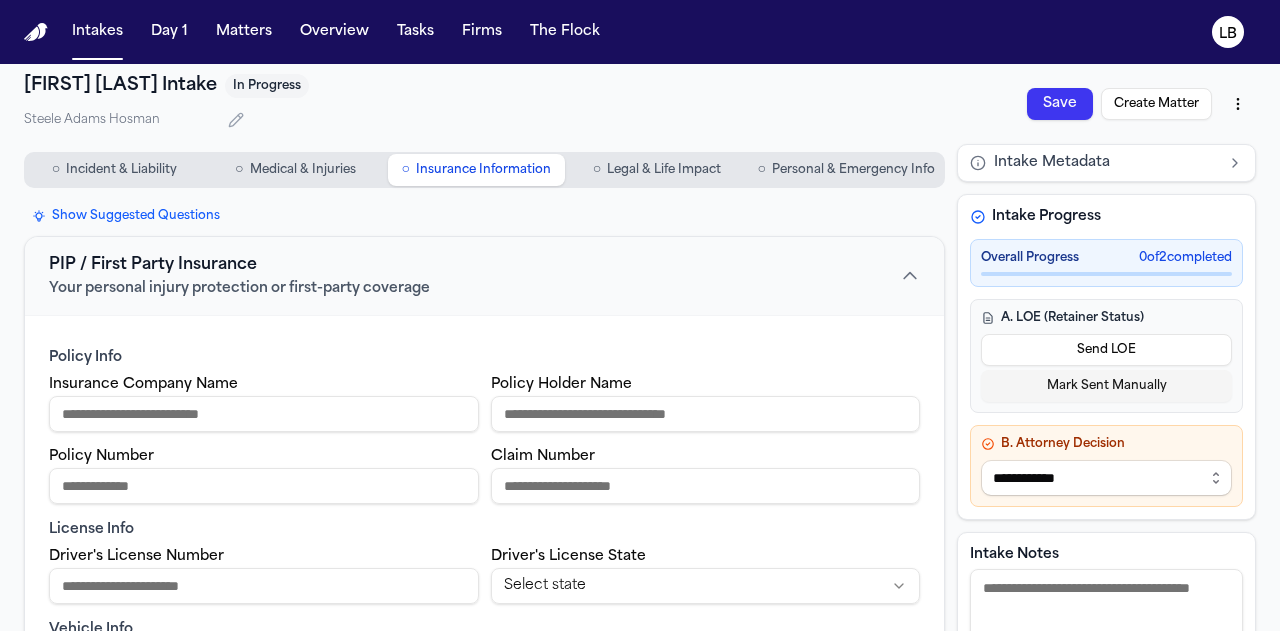 click on "Insurance Company Name" at bounding box center (264, 414) 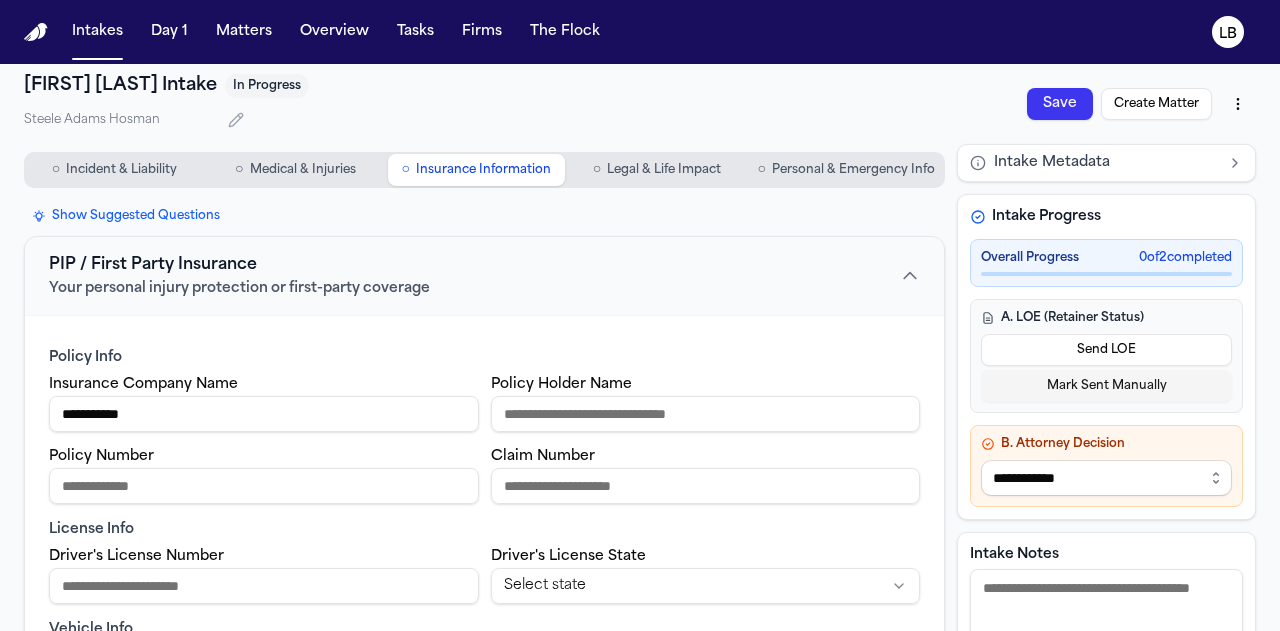 type on "**********" 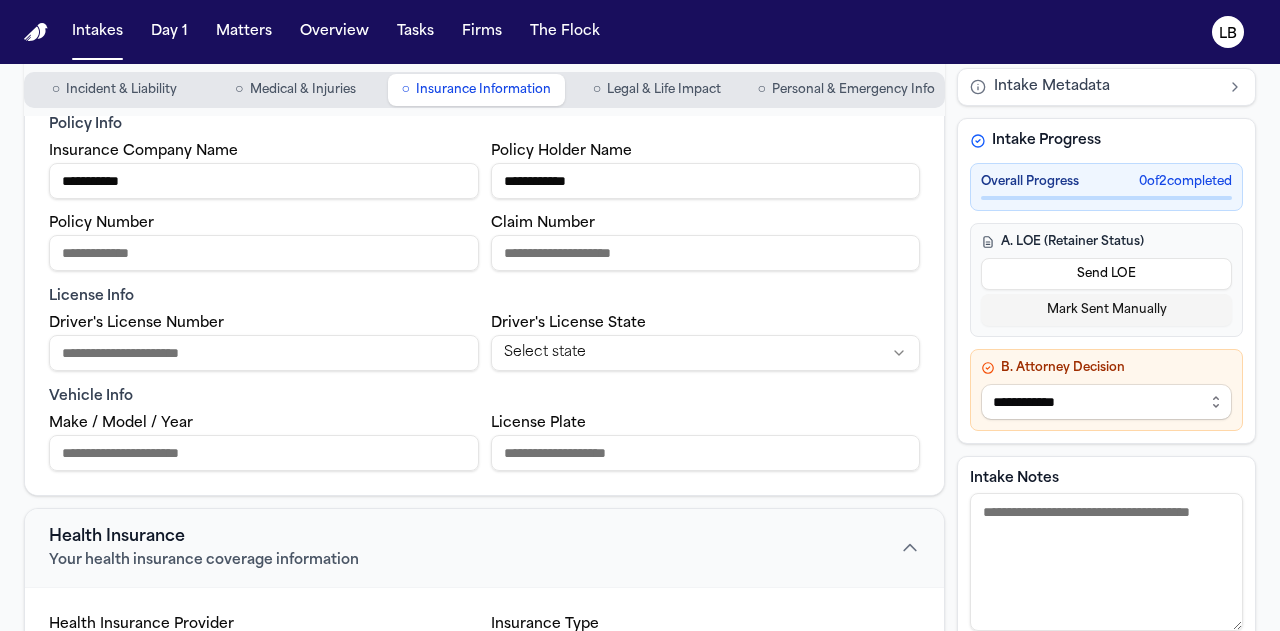 scroll, scrollTop: 234, scrollLeft: 0, axis: vertical 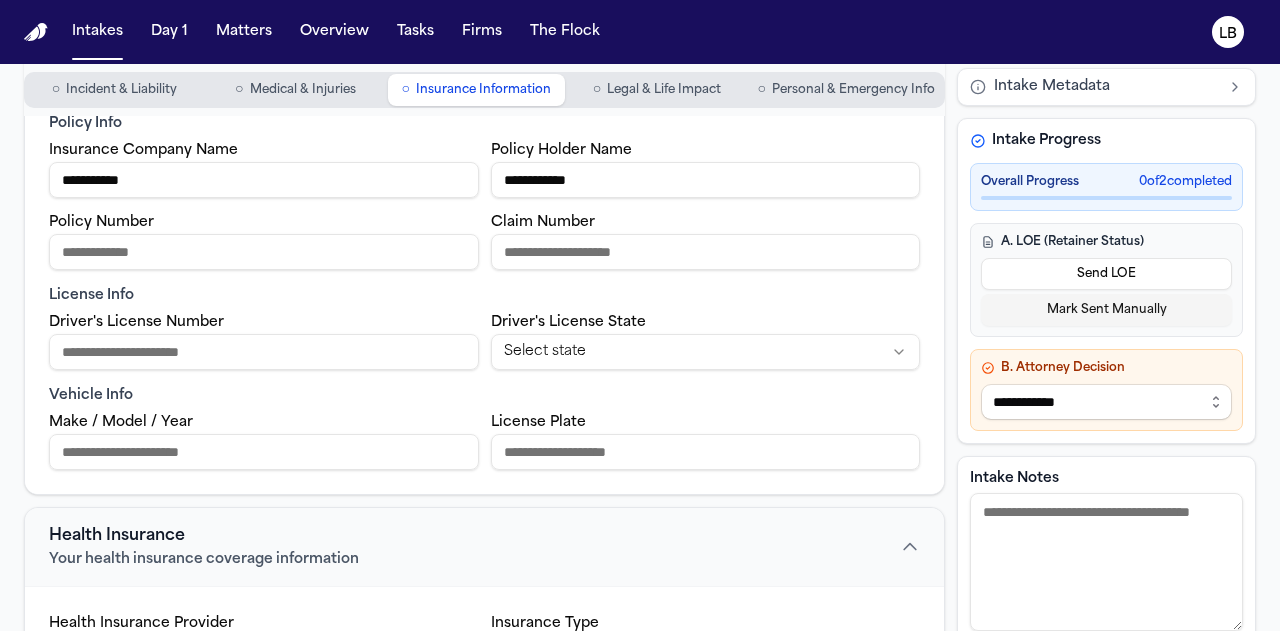 type on "**********" 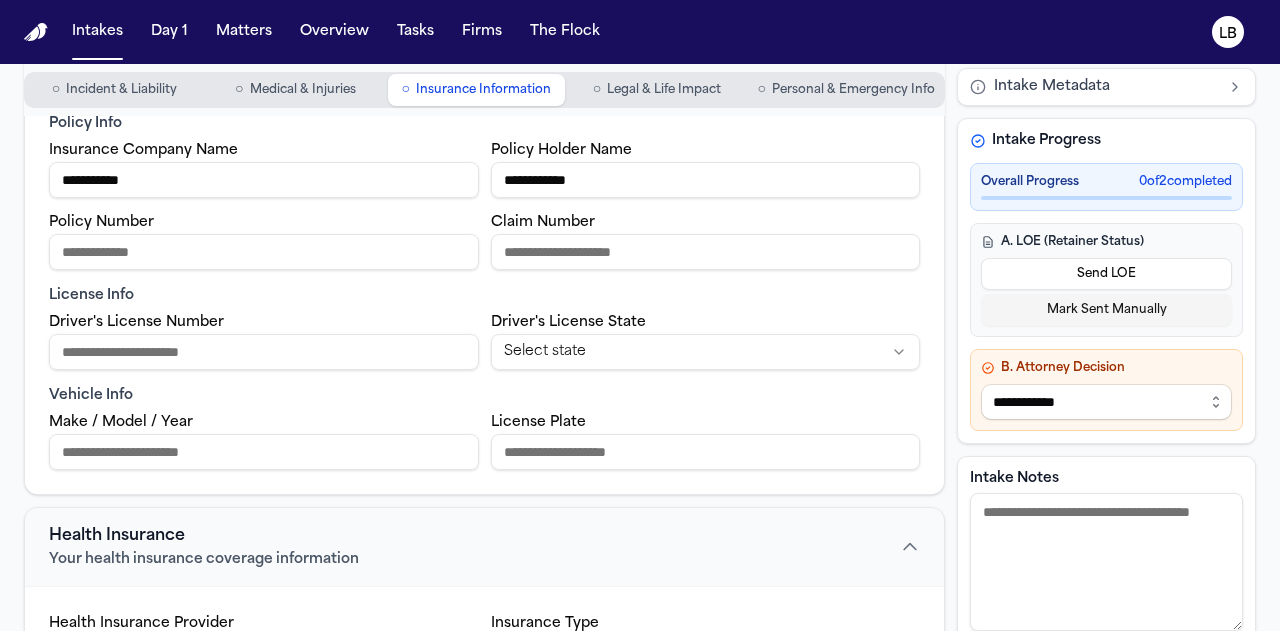 click on "**********" at bounding box center (640, 703) 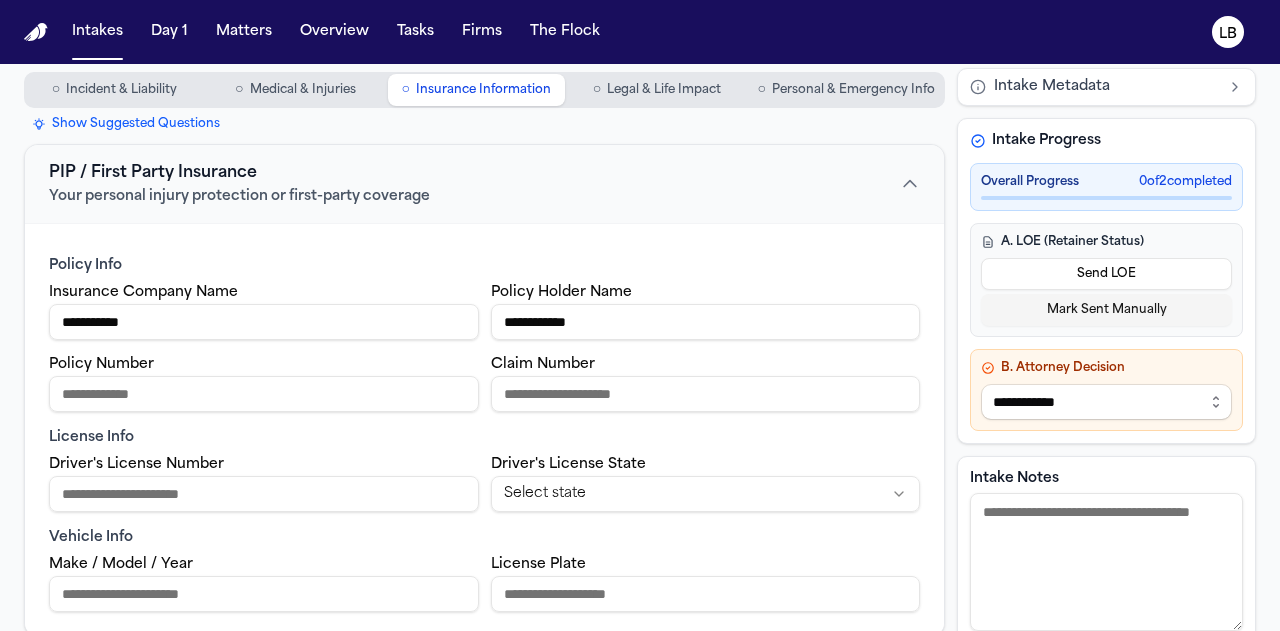 scroll, scrollTop: 0, scrollLeft: 0, axis: both 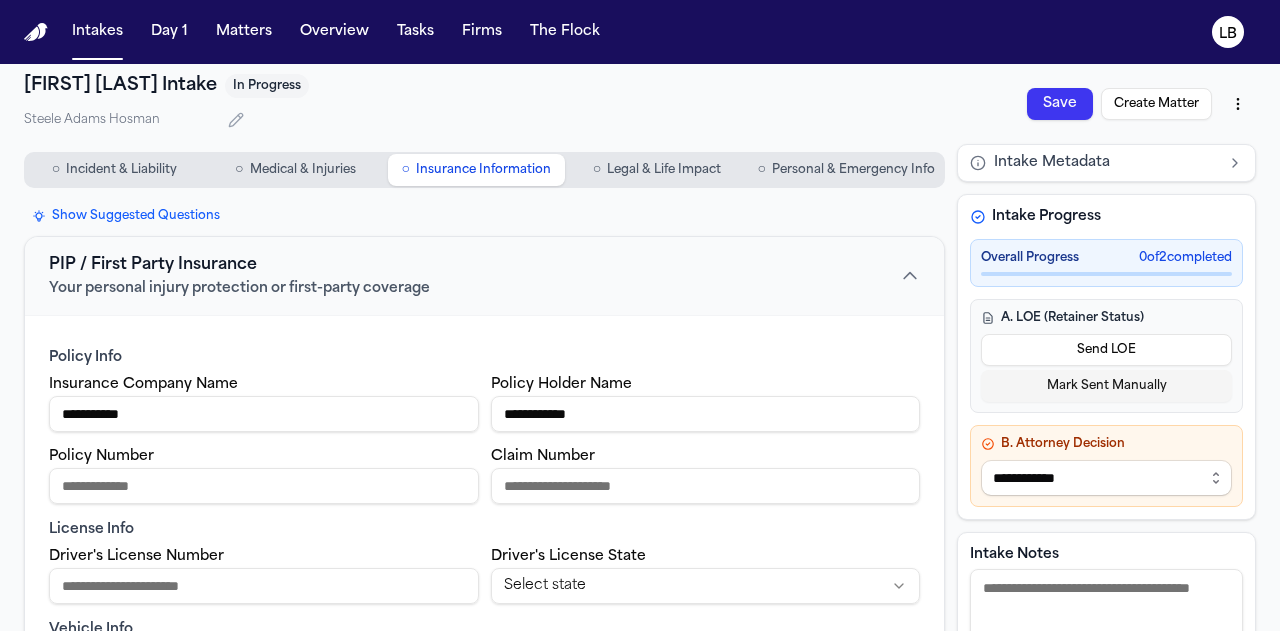 click on "Medical & Injuries" at bounding box center (303, 170) 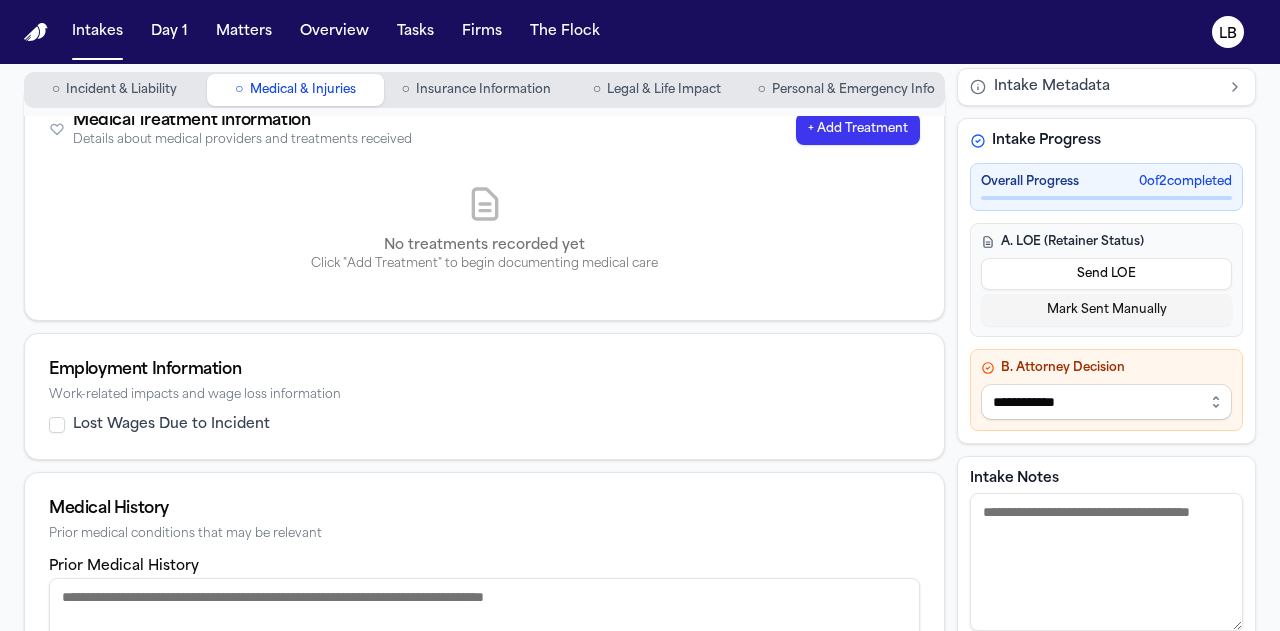 scroll, scrollTop: 227, scrollLeft: 0, axis: vertical 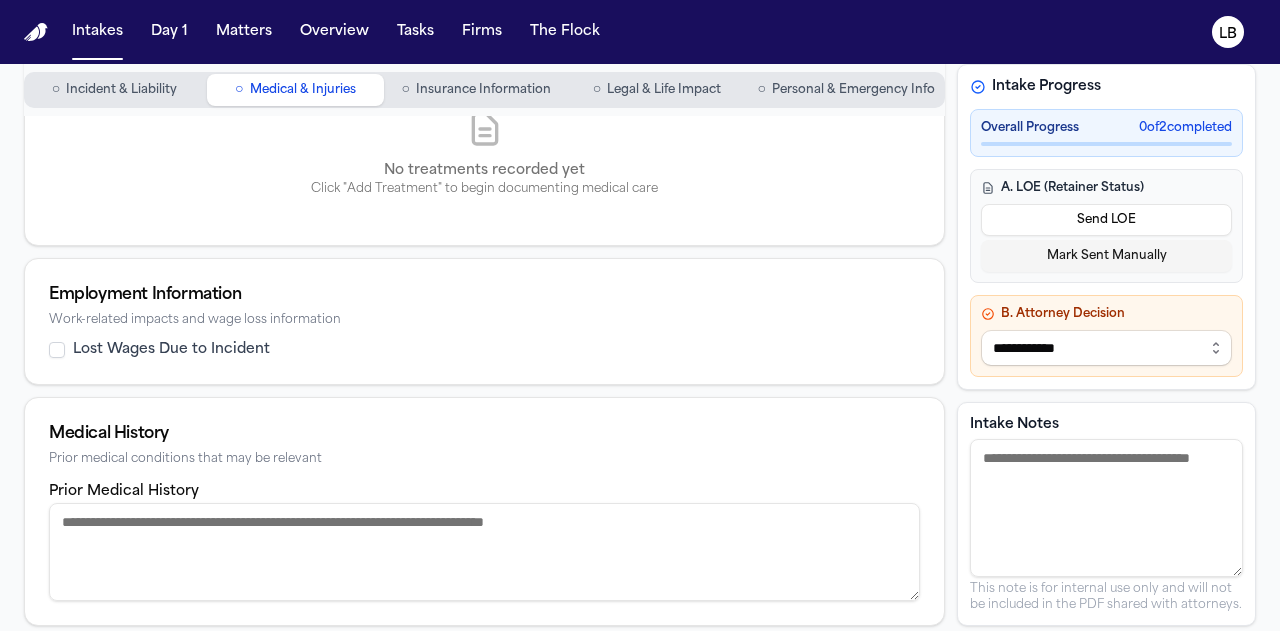 click on "Incident & Liability" at bounding box center (121, 90) 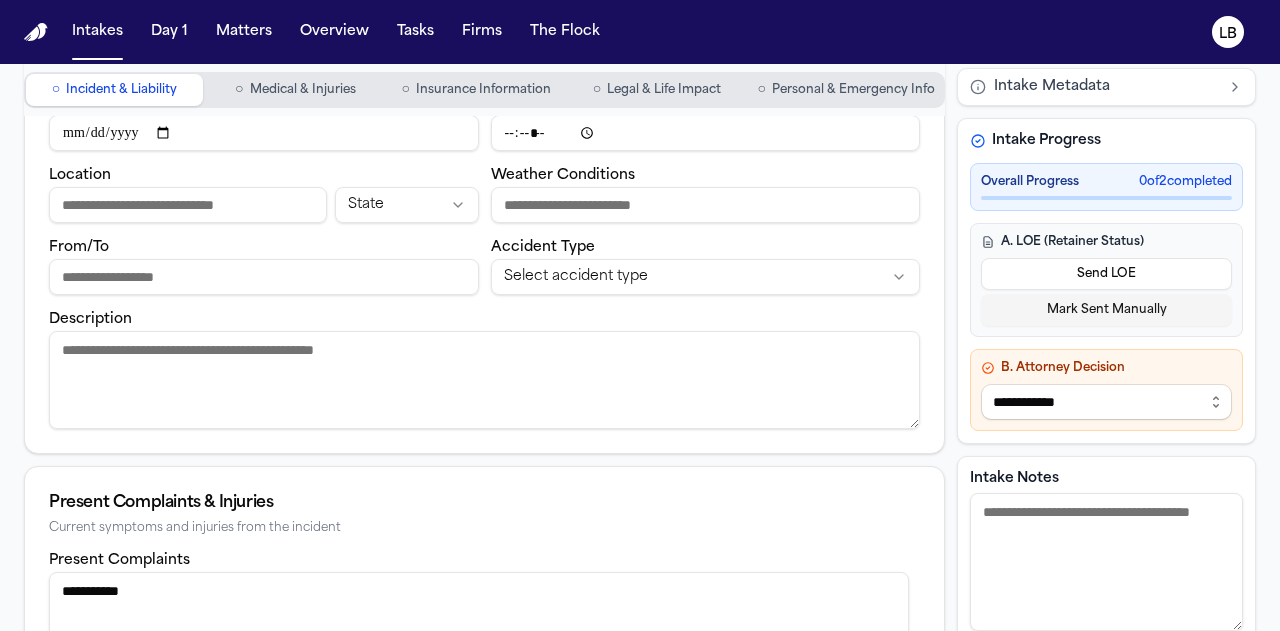 scroll, scrollTop: 0, scrollLeft: 0, axis: both 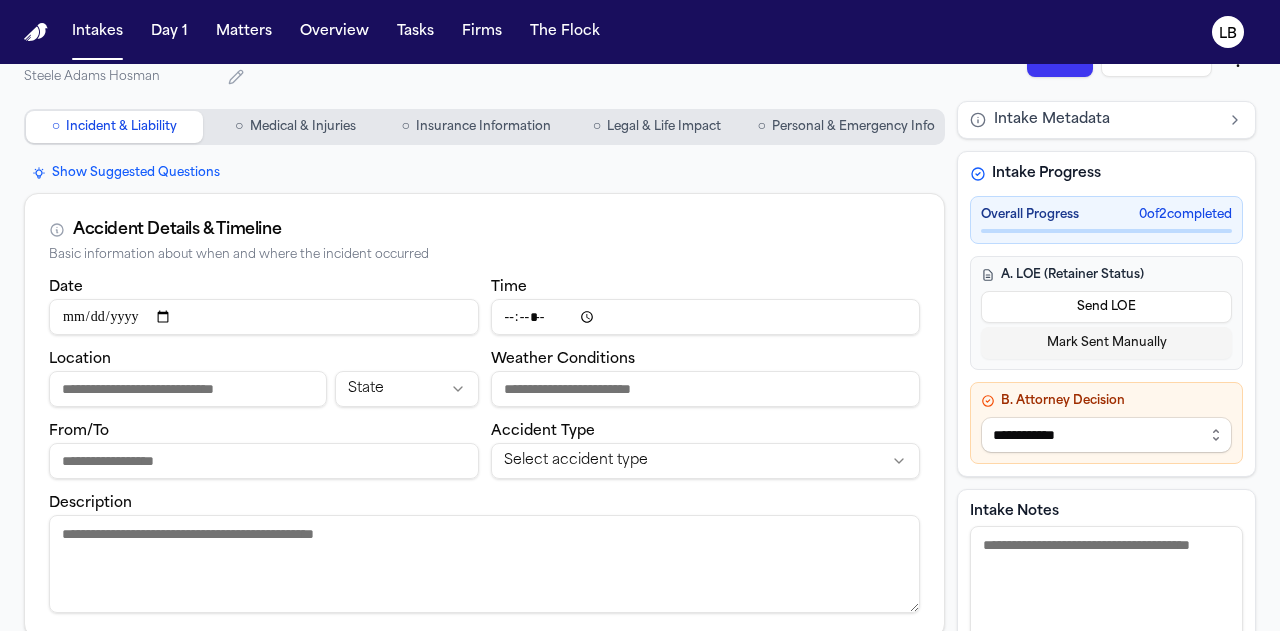 click on "Description" at bounding box center [484, 564] 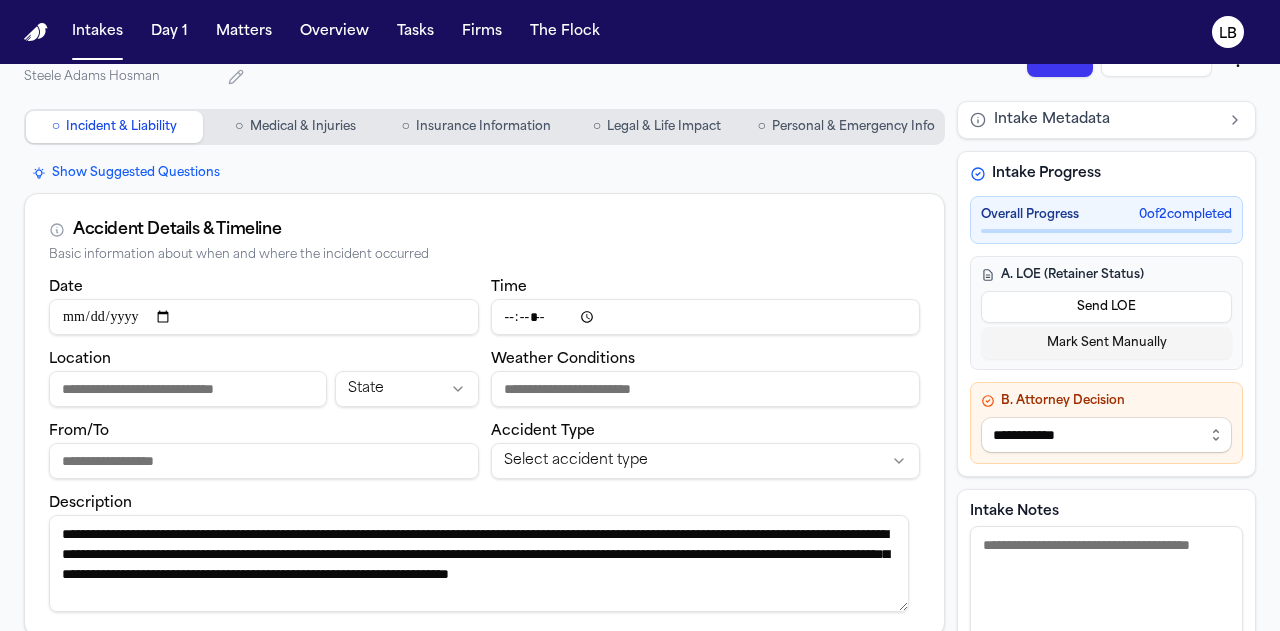 click on "**********" at bounding box center (479, 563) 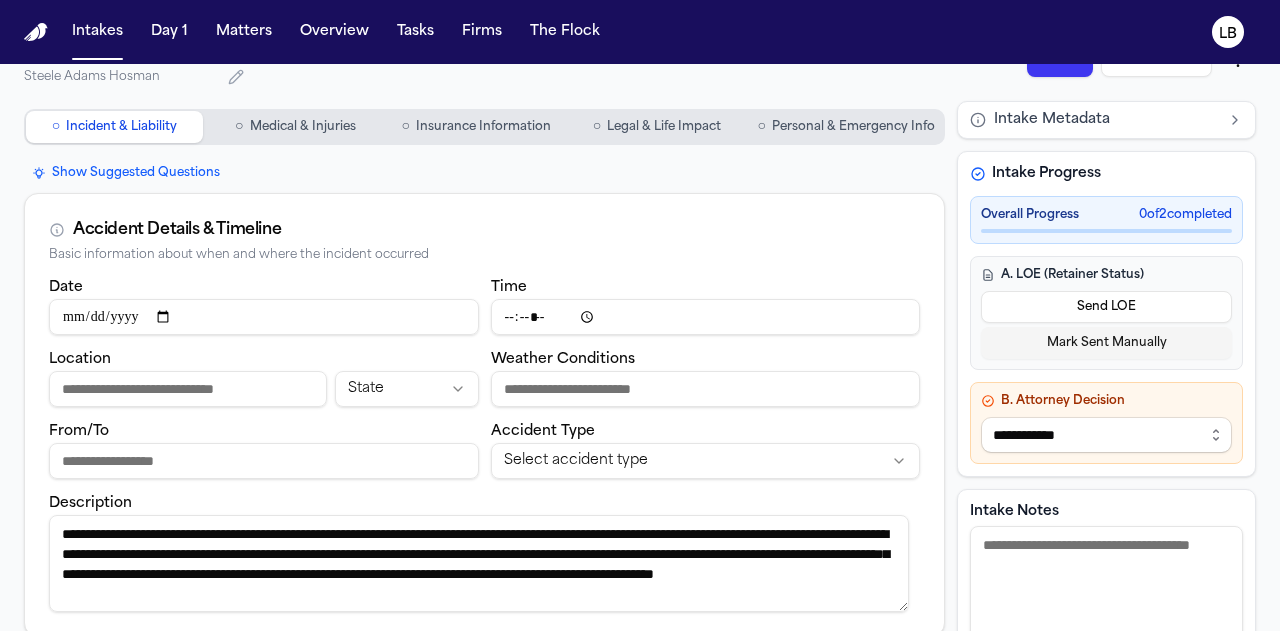 scroll, scrollTop: 79, scrollLeft: 0, axis: vertical 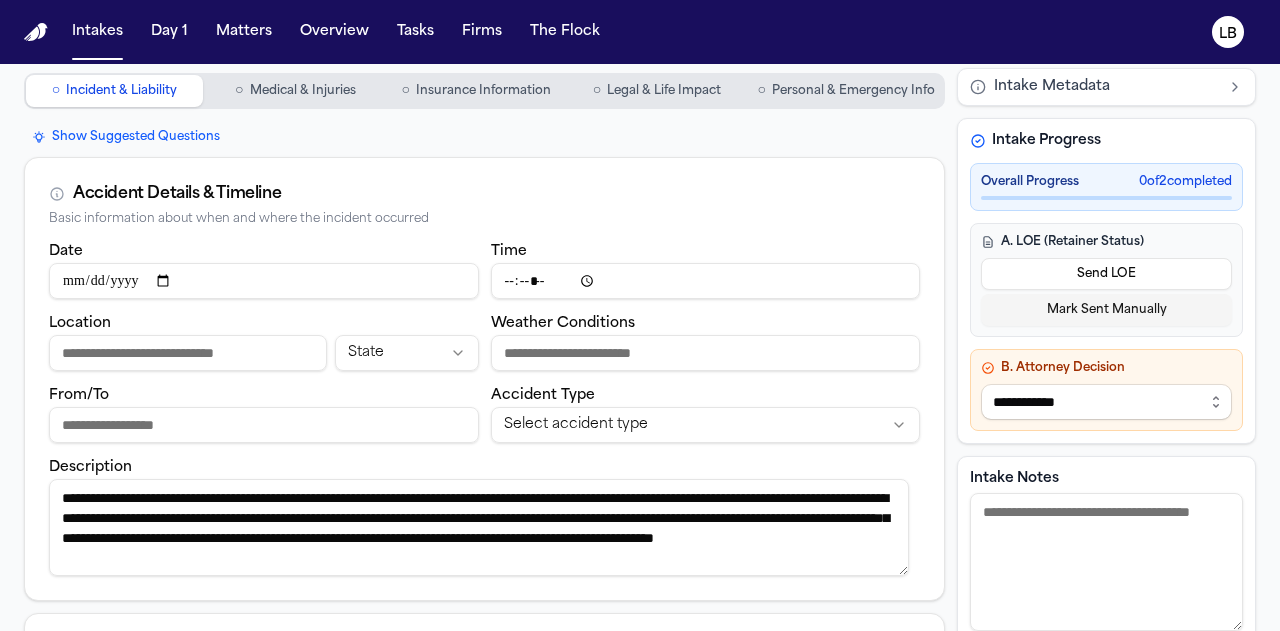 drag, startPoint x: 121, startPoint y: 535, endPoint x: 827, endPoint y: 587, distance: 707.9124 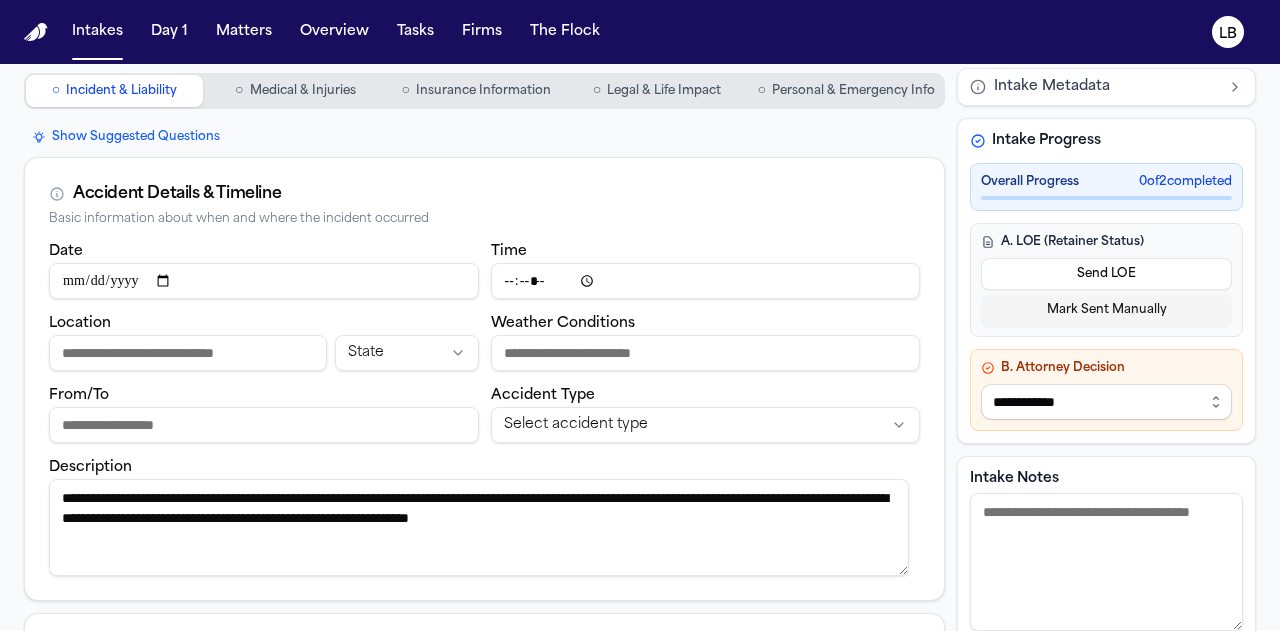 type on "**********" 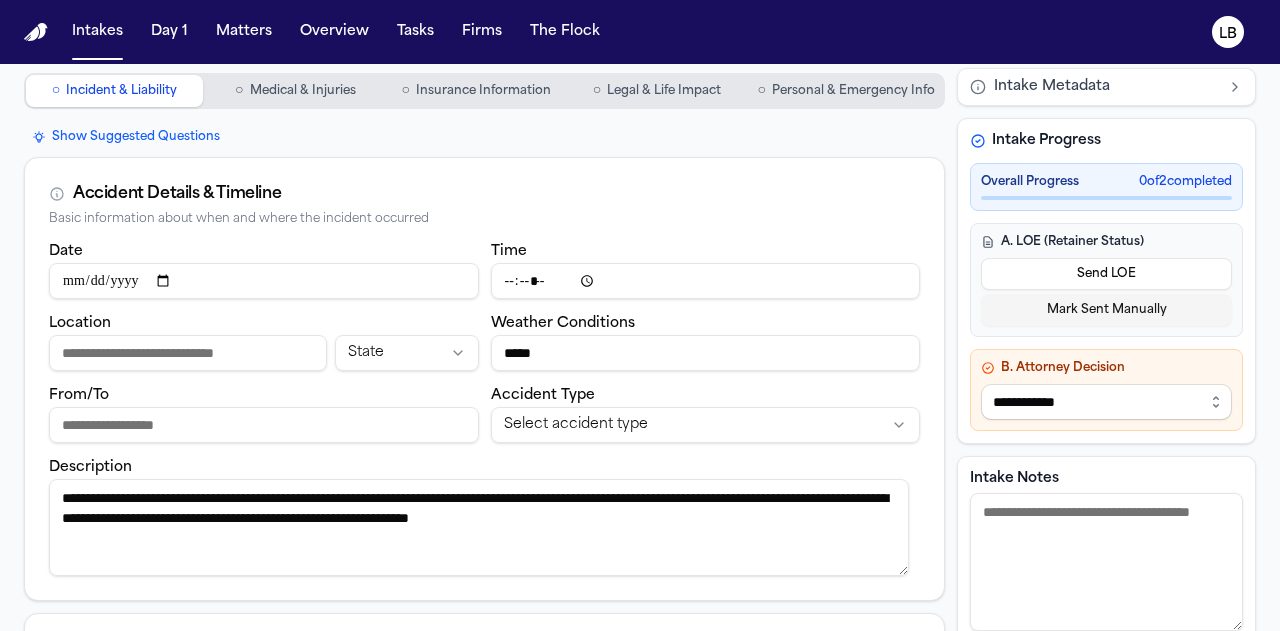 type on "*****" 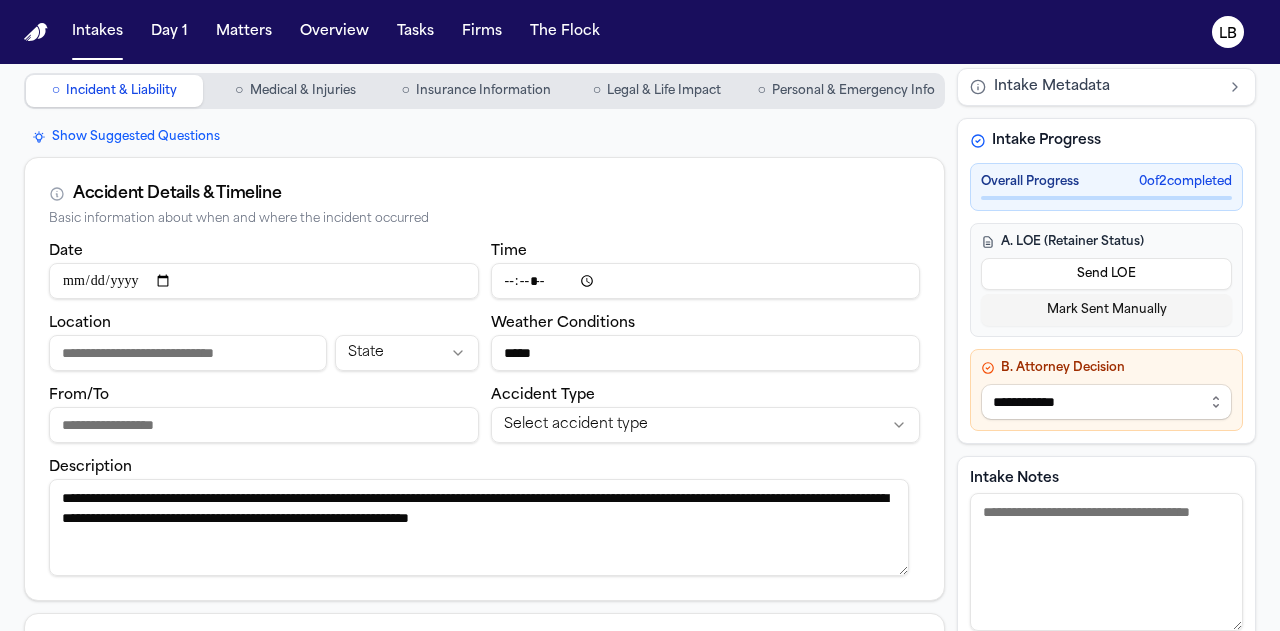 click on "Location" at bounding box center [188, 353] 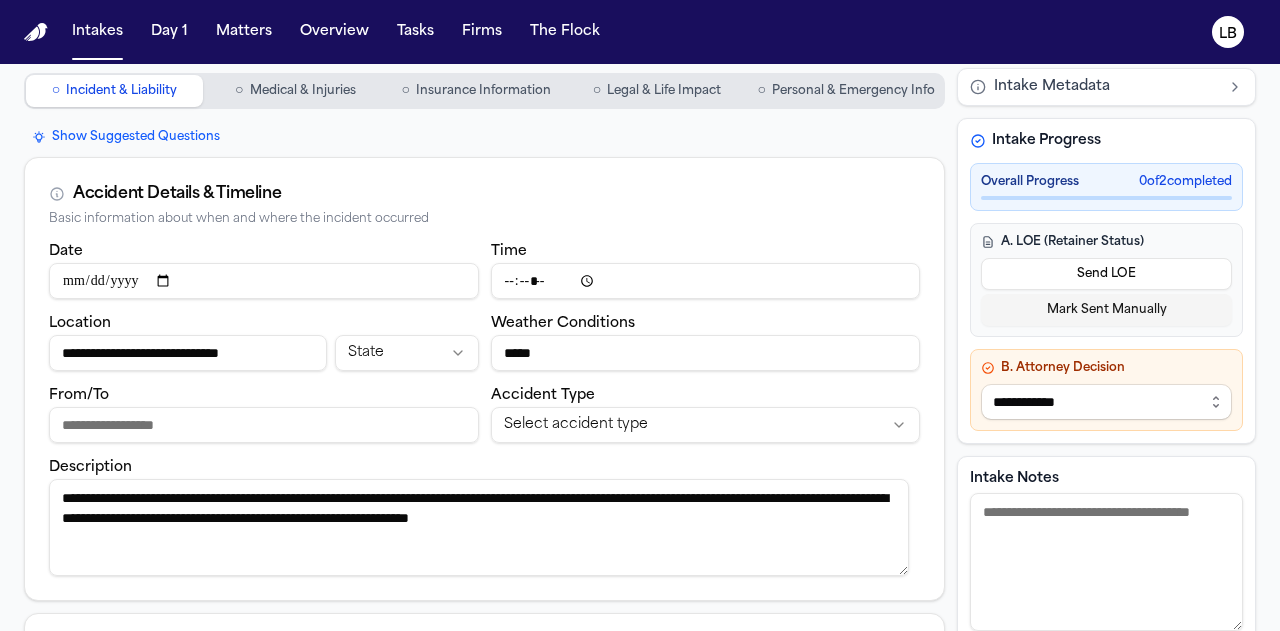 type on "**********" 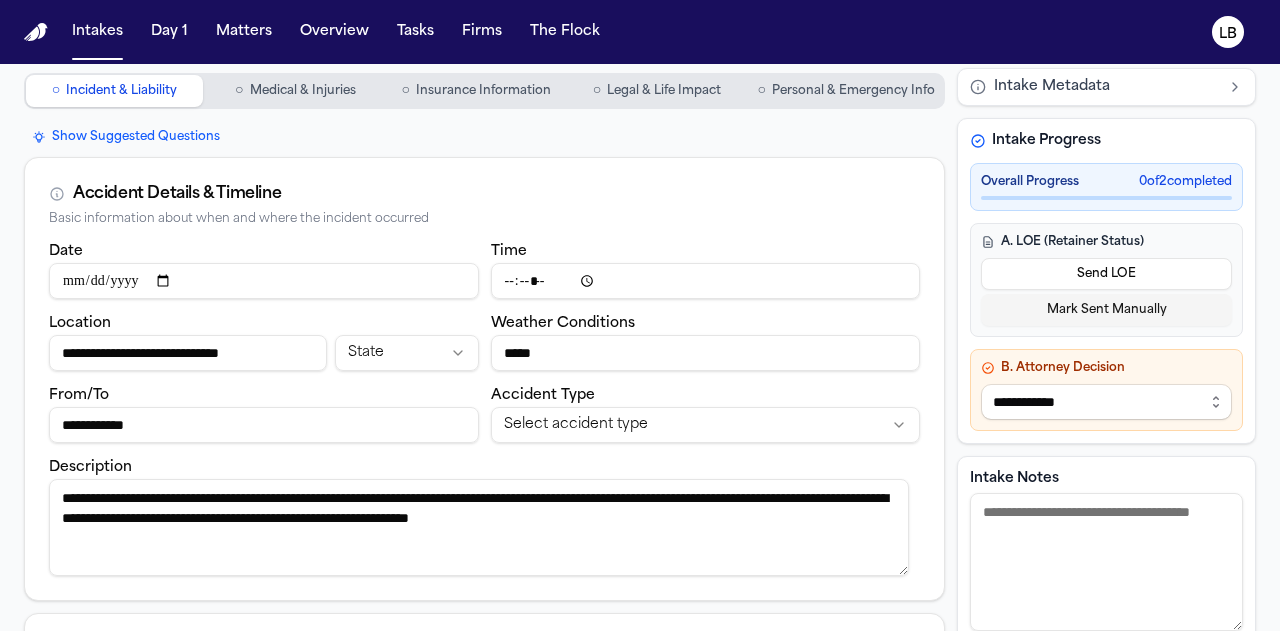 type on "**********" 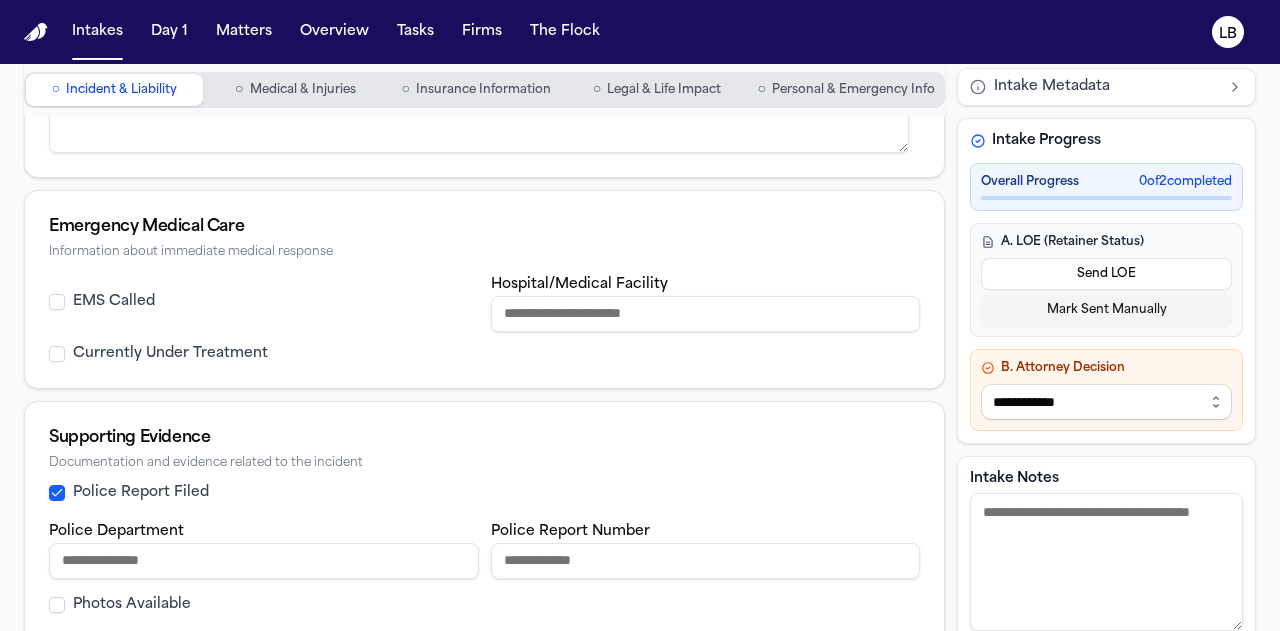 scroll, scrollTop: 832, scrollLeft: 0, axis: vertical 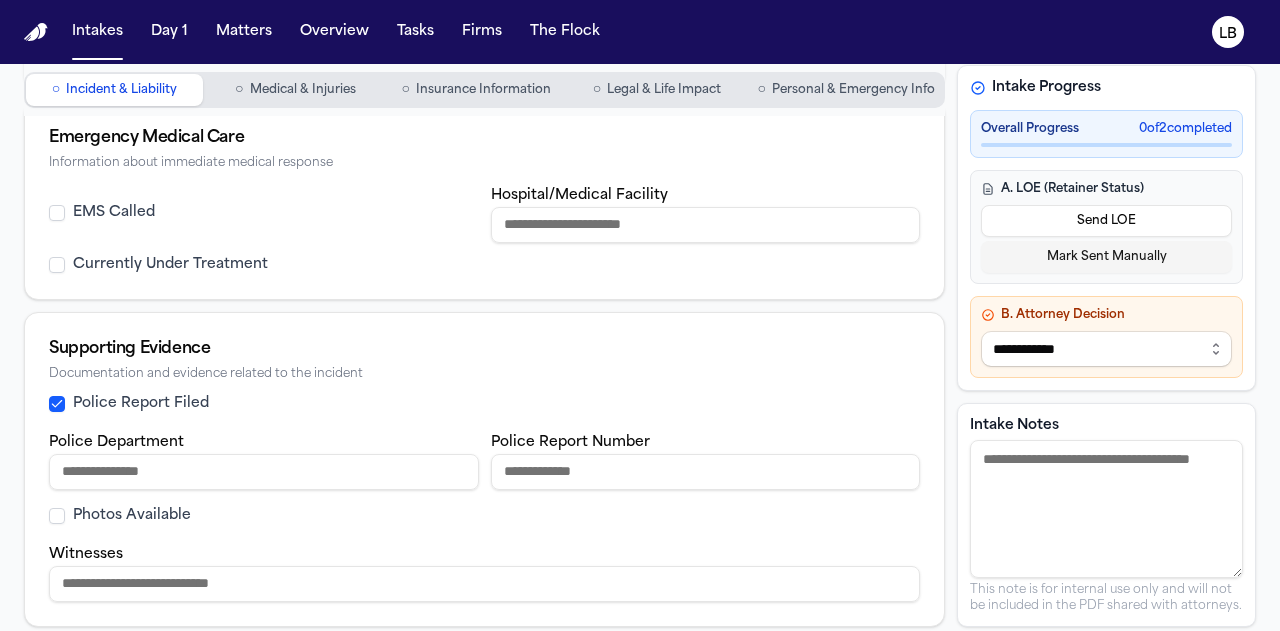 click on "Police Department" at bounding box center (264, 472) 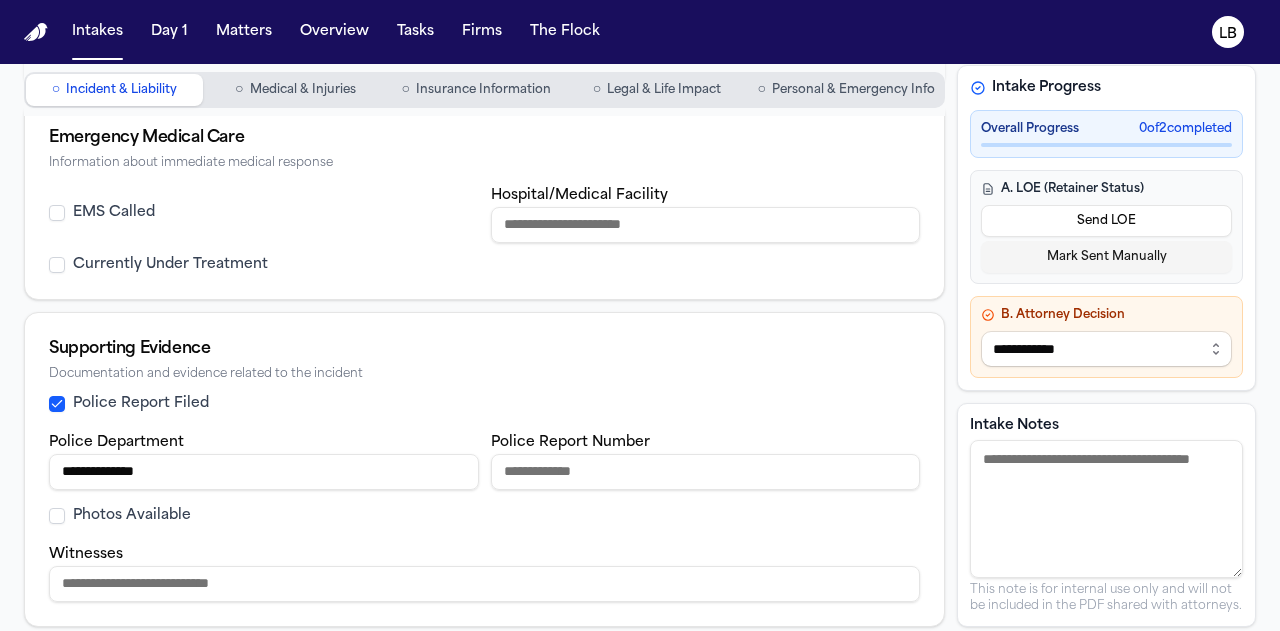 type on "**********" 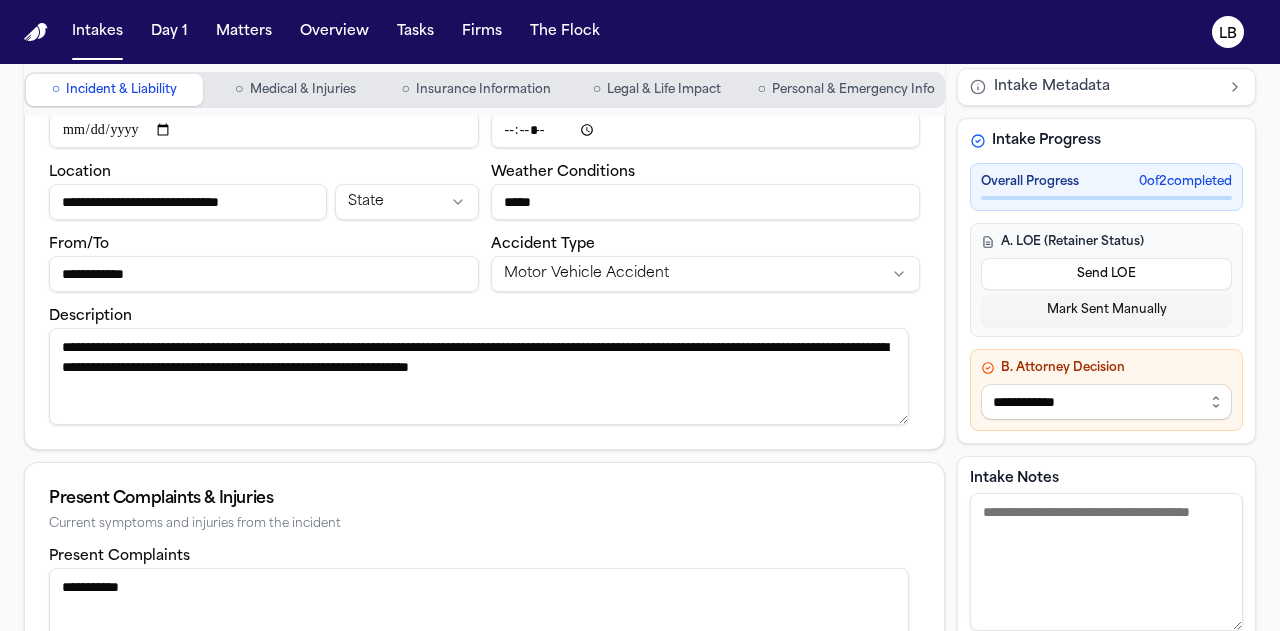 scroll, scrollTop: 184, scrollLeft: 0, axis: vertical 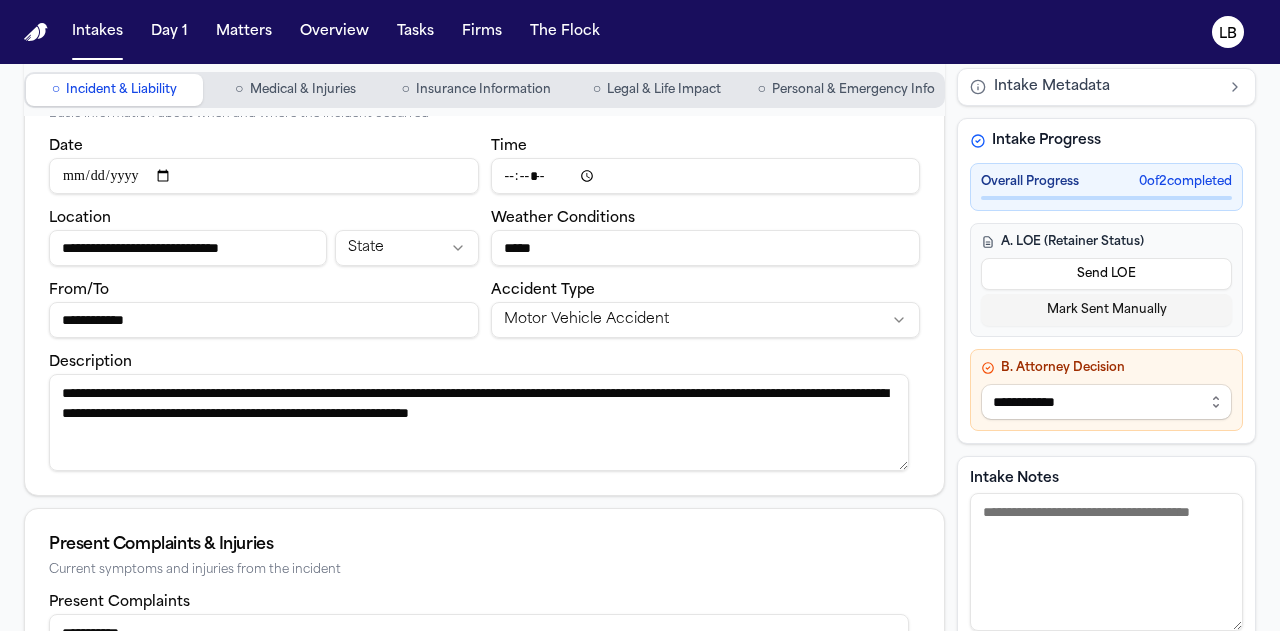 type on "**********" 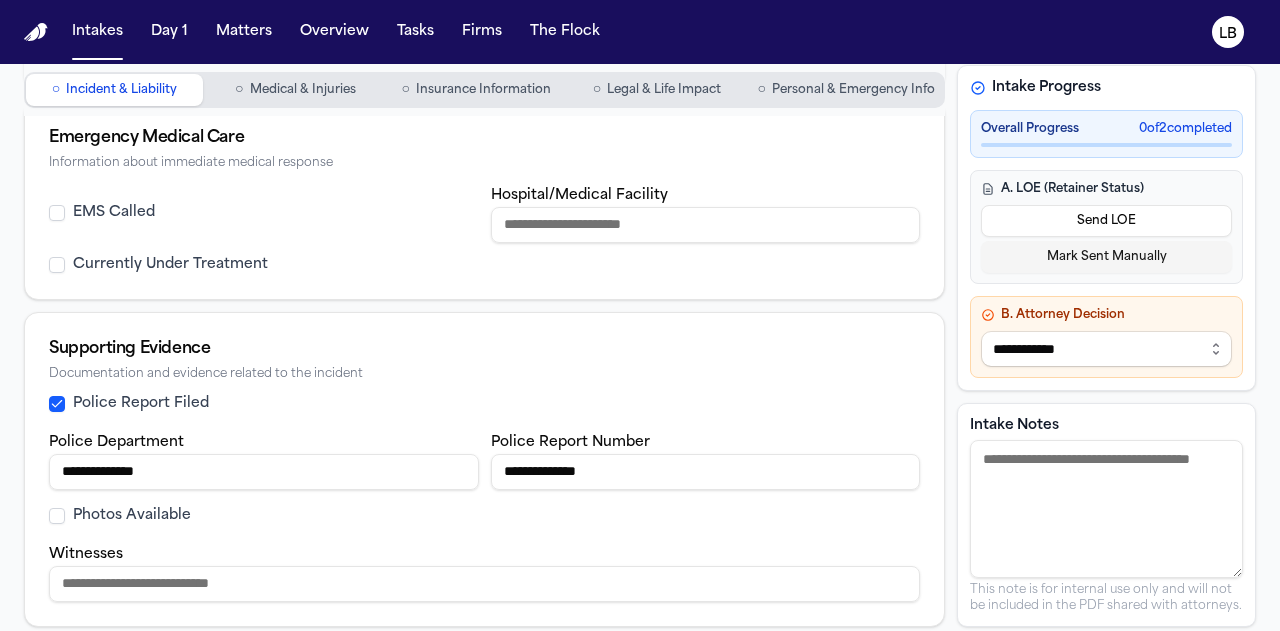 scroll, scrollTop: 0, scrollLeft: 0, axis: both 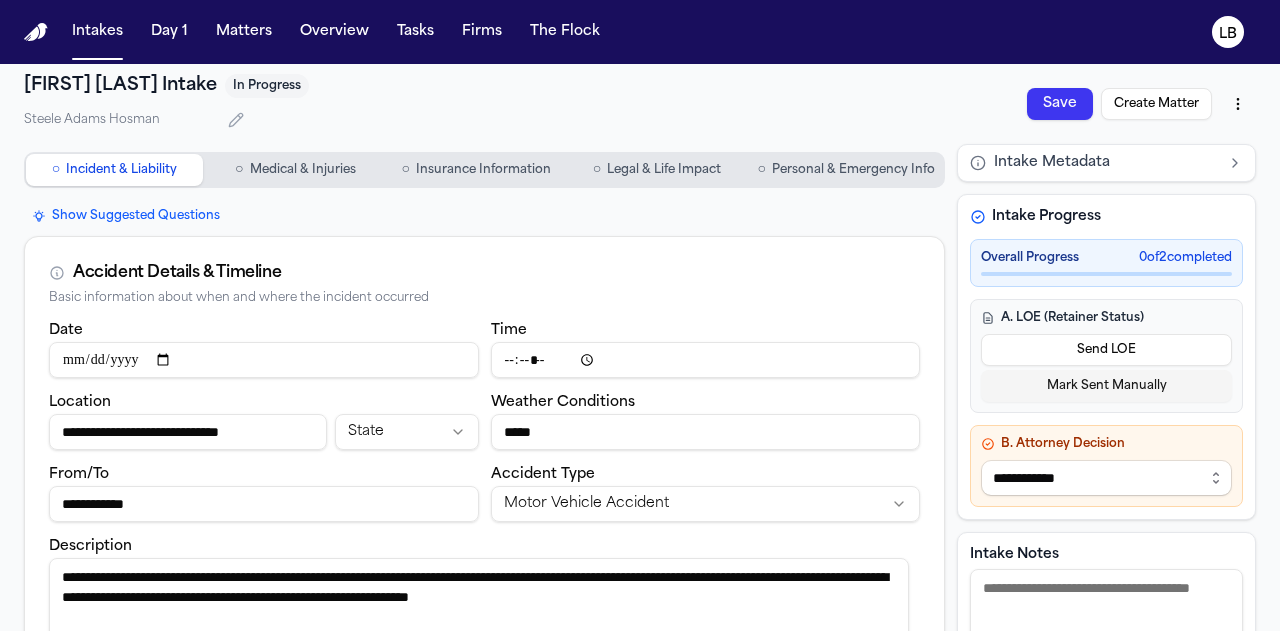 click on "Save" at bounding box center [1060, 104] 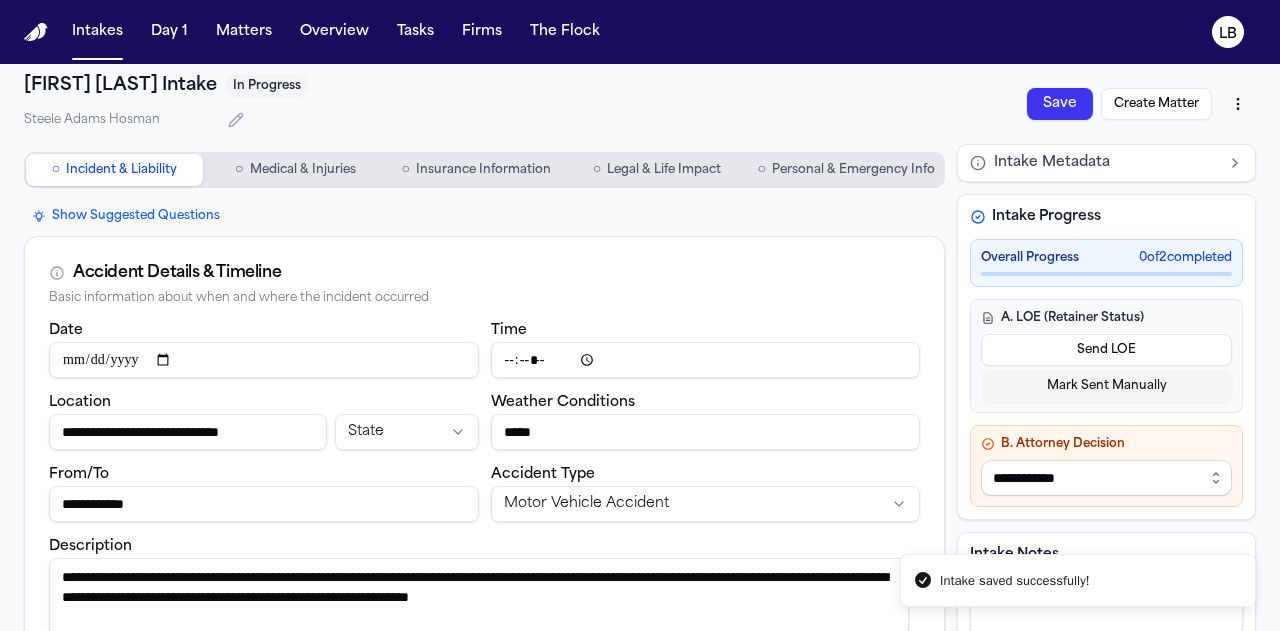 click on "Create Matter" at bounding box center [1156, 104] 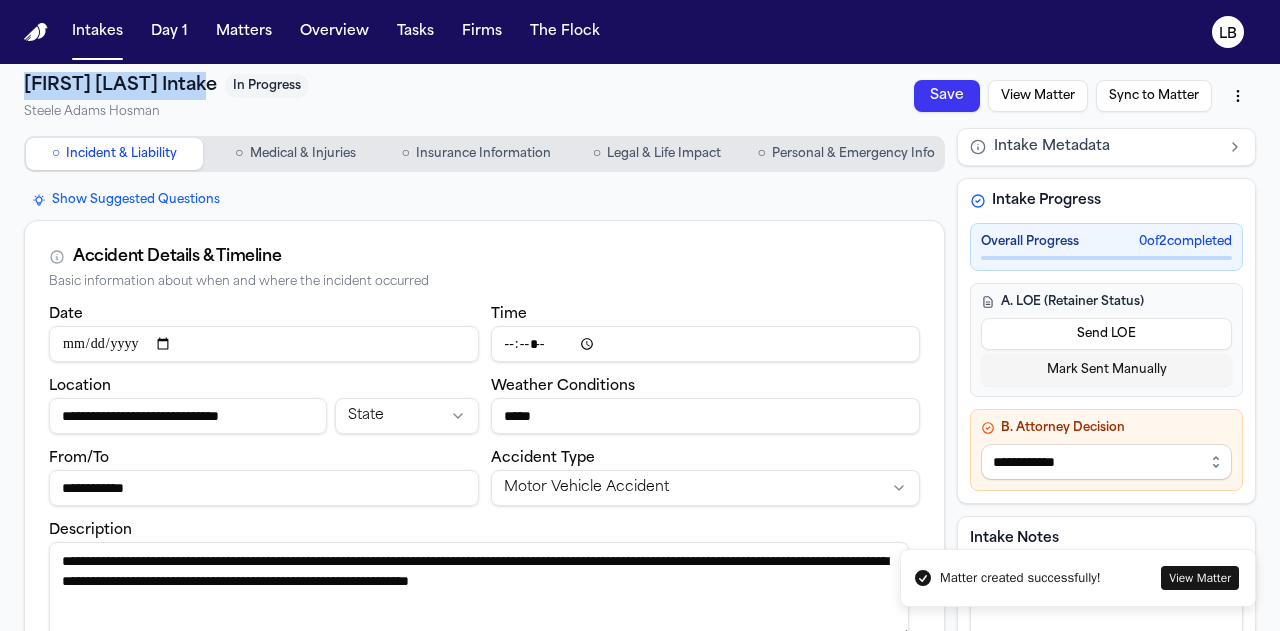drag, startPoint x: 222, startPoint y: 86, endPoint x: 26, endPoint y: 79, distance: 196.12495 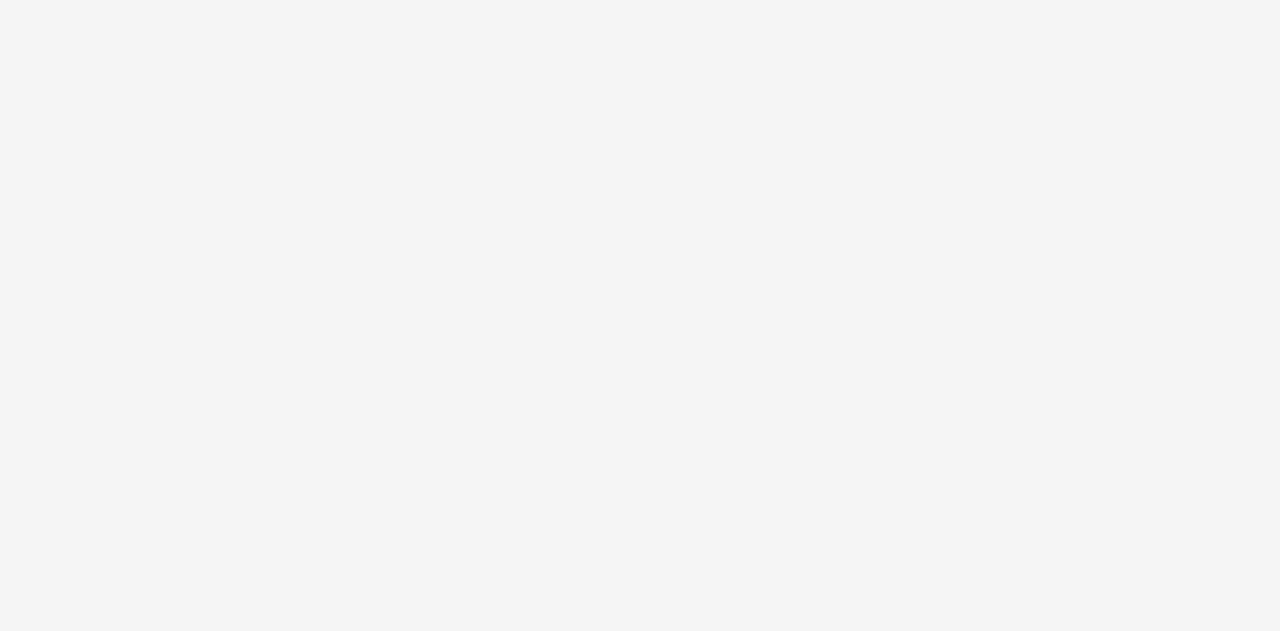 scroll, scrollTop: 0, scrollLeft: 0, axis: both 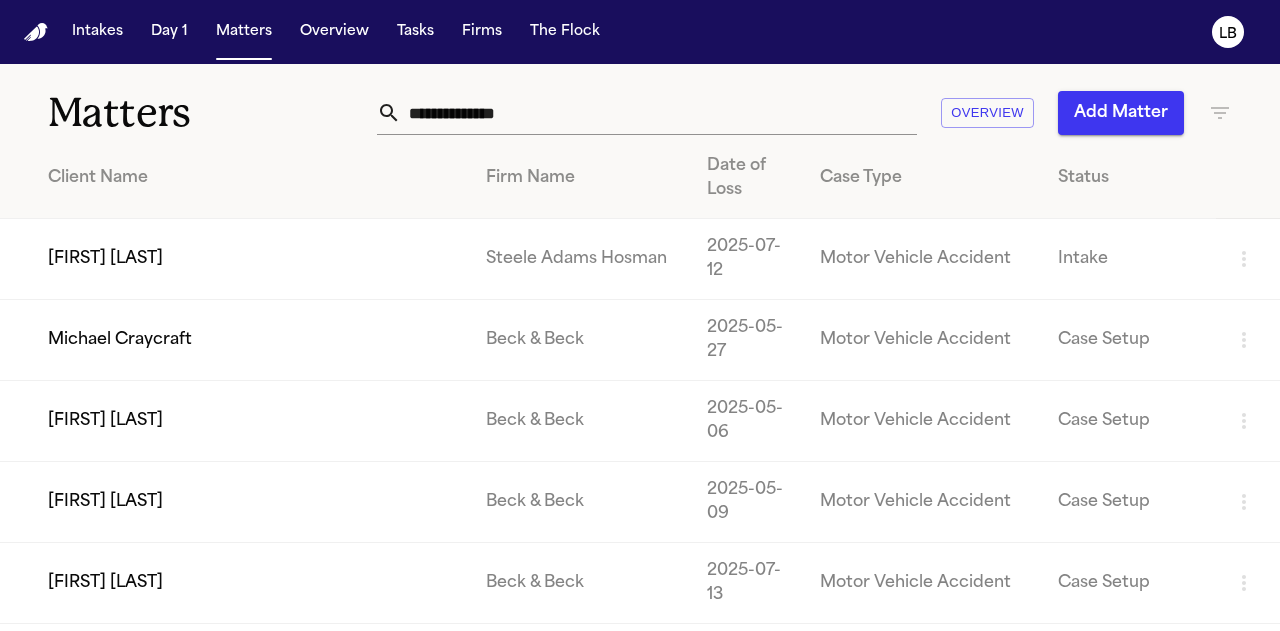 click at bounding box center [659, 113] 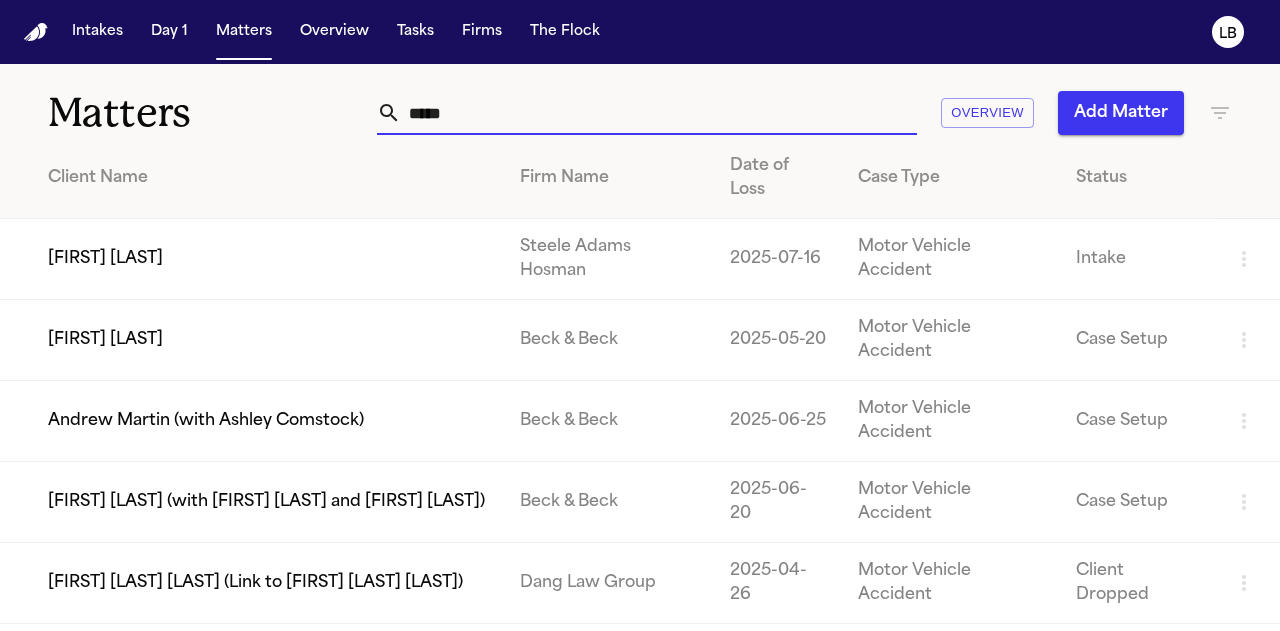 type on "*****" 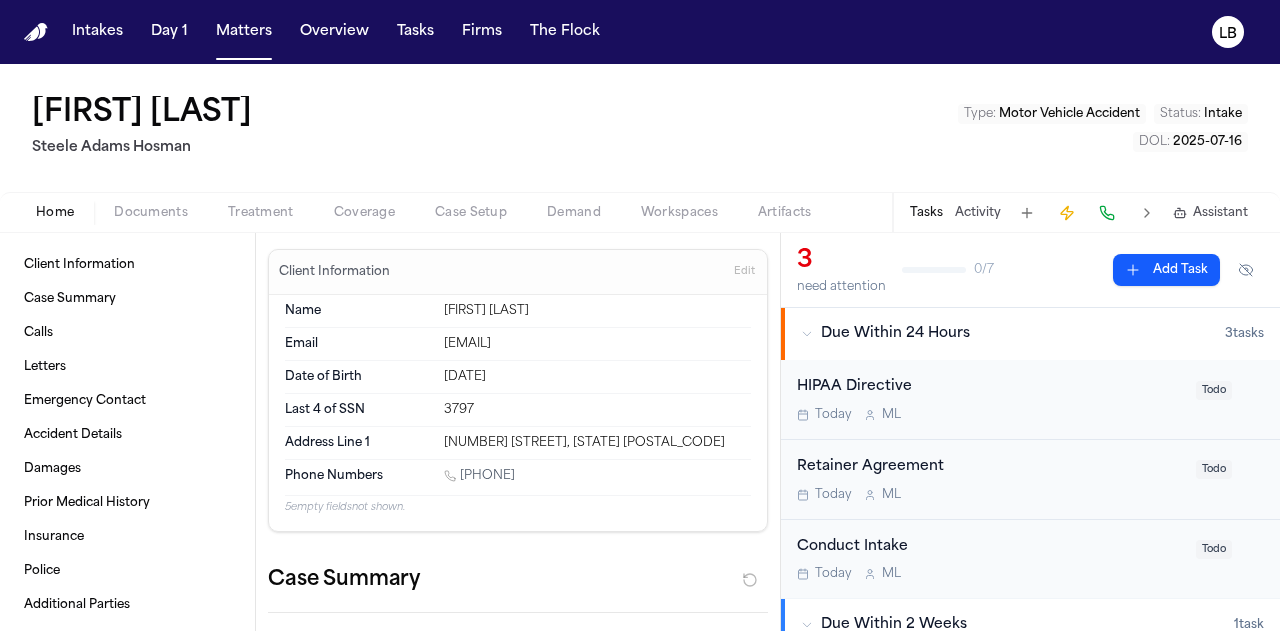 scroll, scrollTop: 9, scrollLeft: 0, axis: vertical 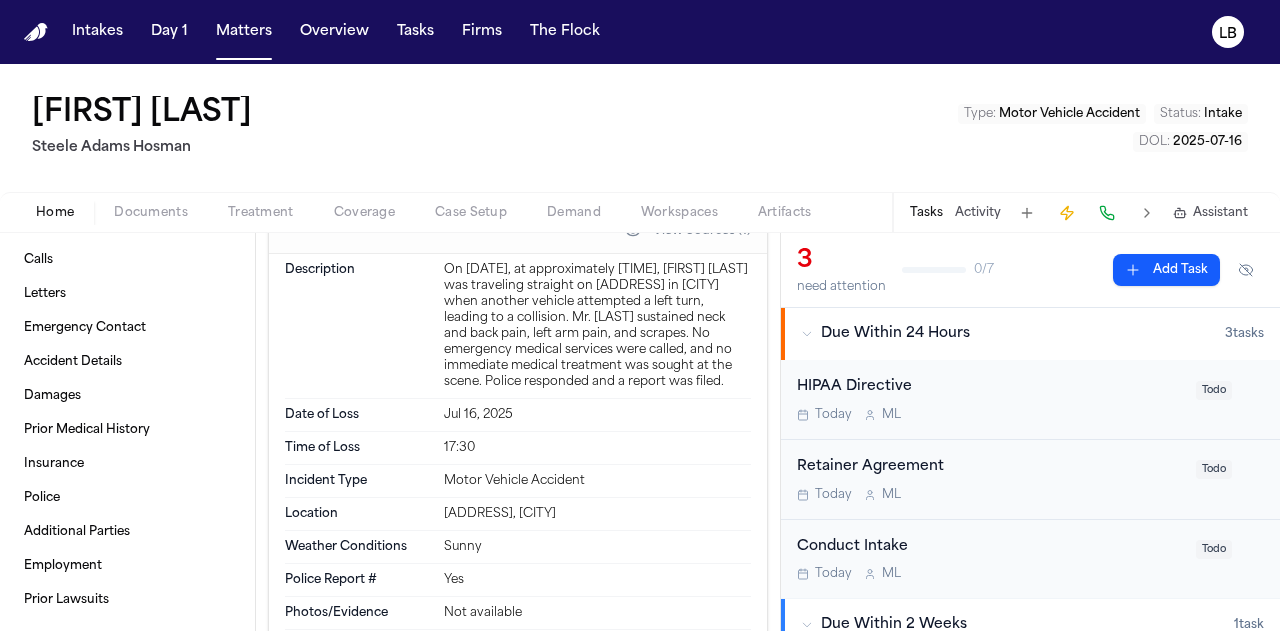 drag, startPoint x: 440, startPoint y: 260, endPoint x: 657, endPoint y: 389, distance: 252.44801 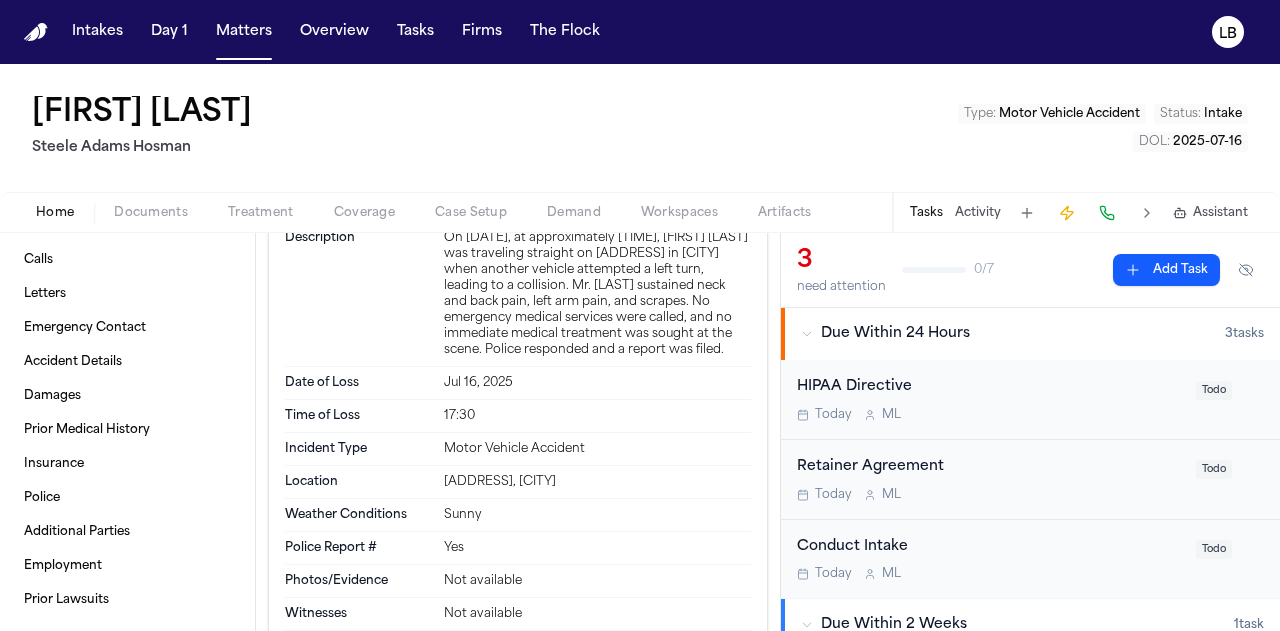 scroll, scrollTop: 1294, scrollLeft: 0, axis: vertical 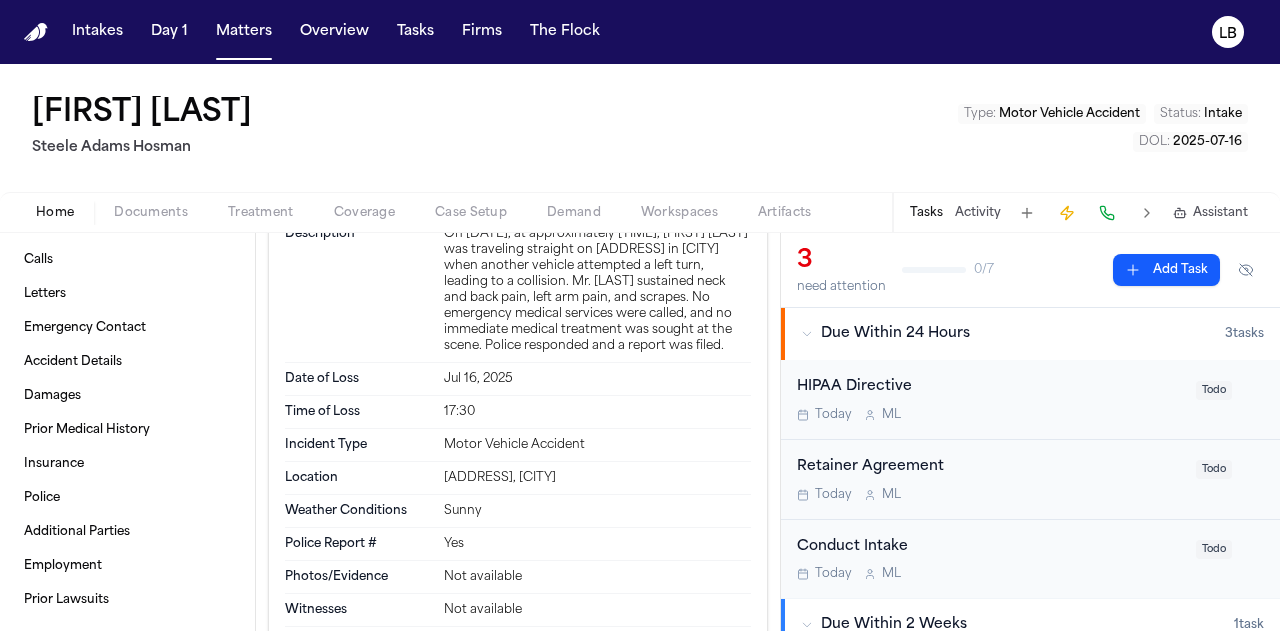 drag, startPoint x: 638, startPoint y: 482, endPoint x: 430, endPoint y: 480, distance: 208.00961 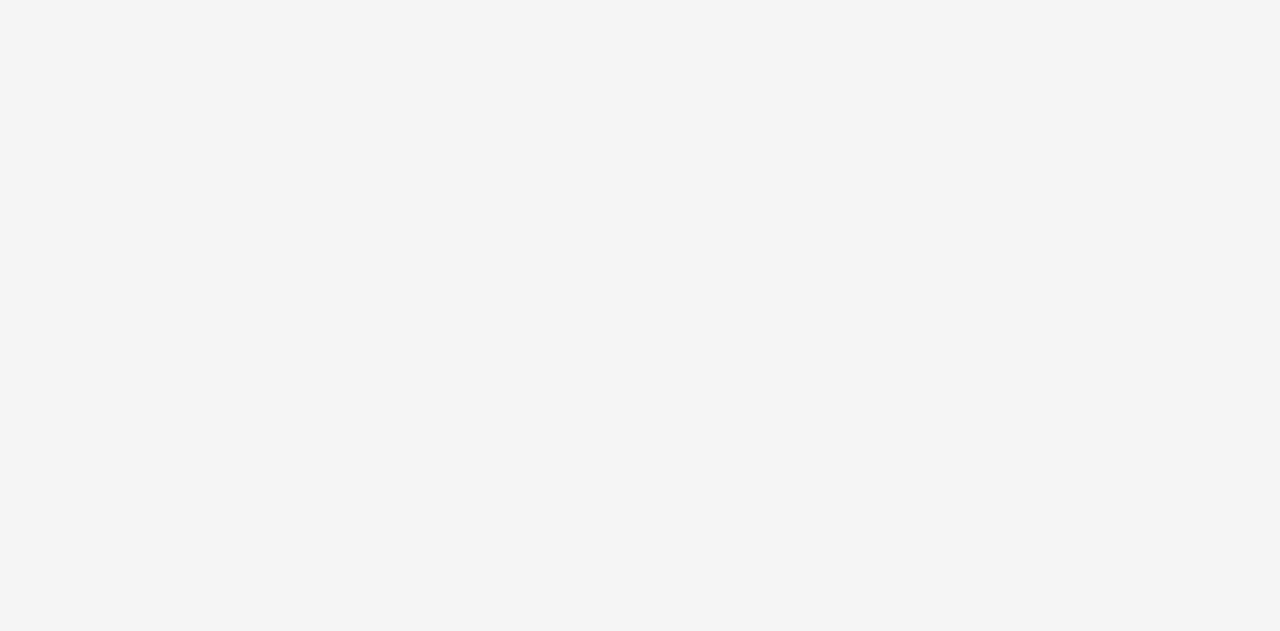scroll, scrollTop: 0, scrollLeft: 0, axis: both 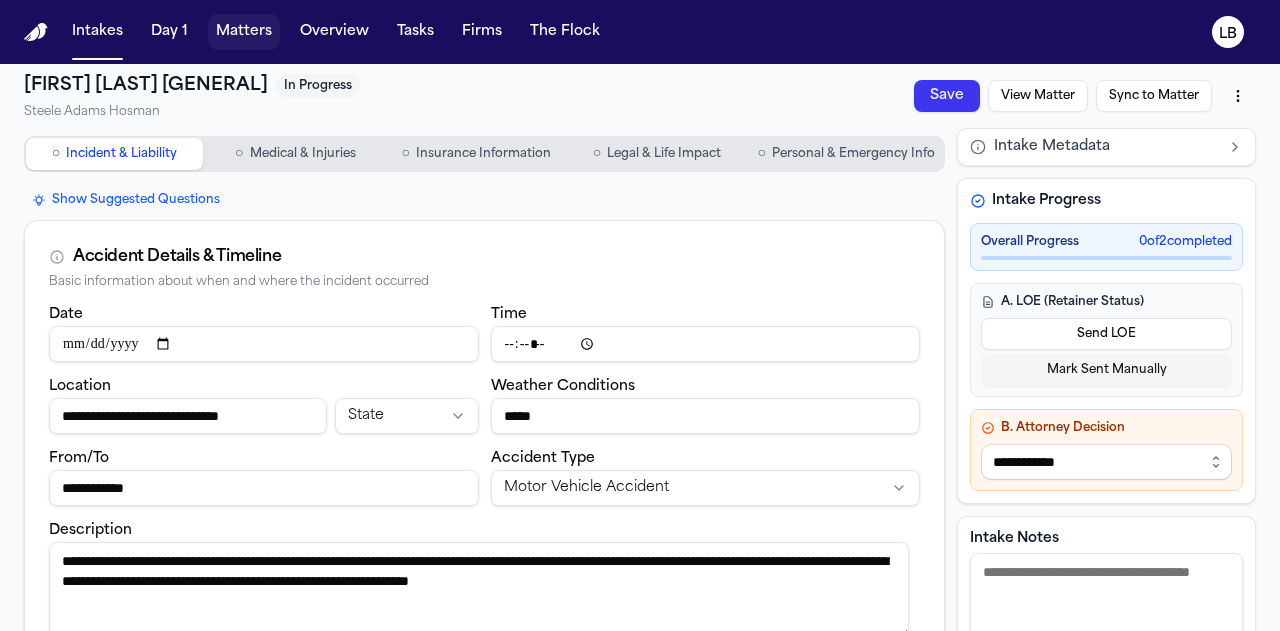 click on "Matters" at bounding box center [244, 32] 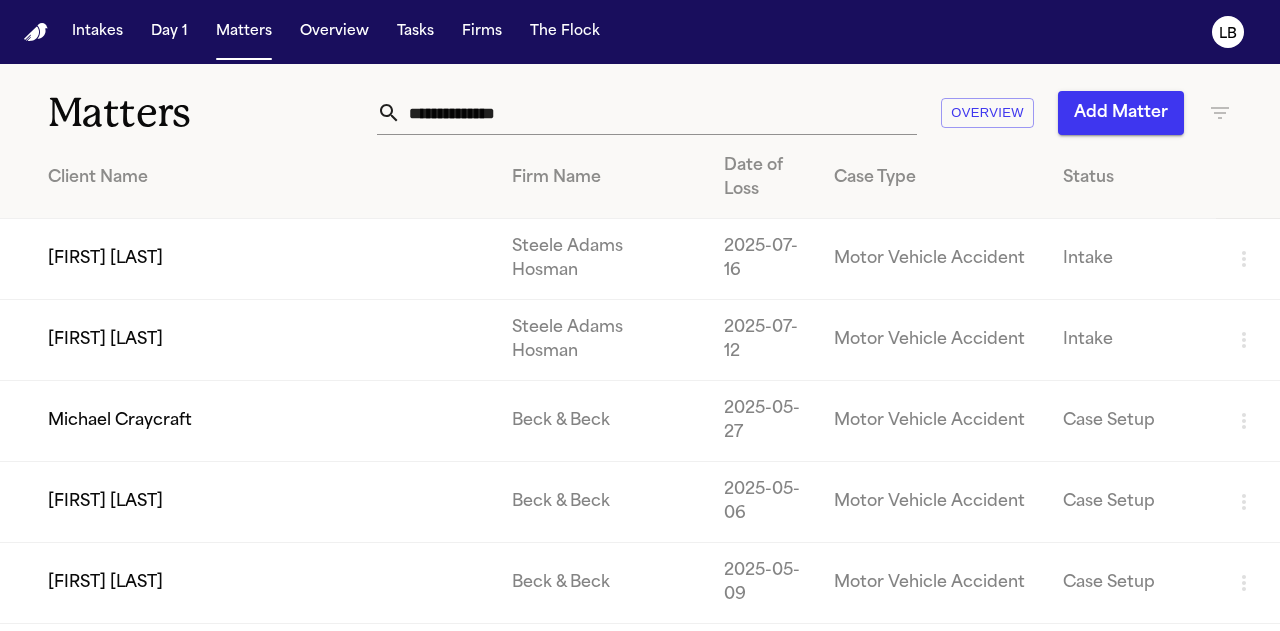 click on "[FIRST] [LAST]" at bounding box center (248, 259) 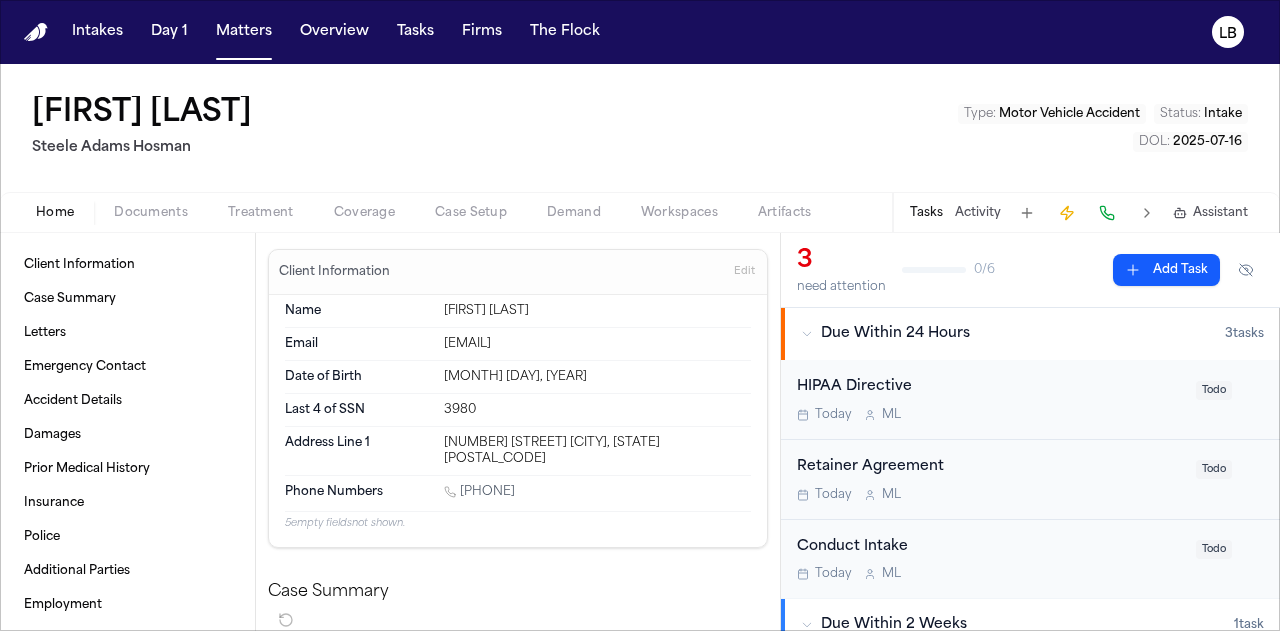 click on "[EMAIL]" at bounding box center (597, 344) 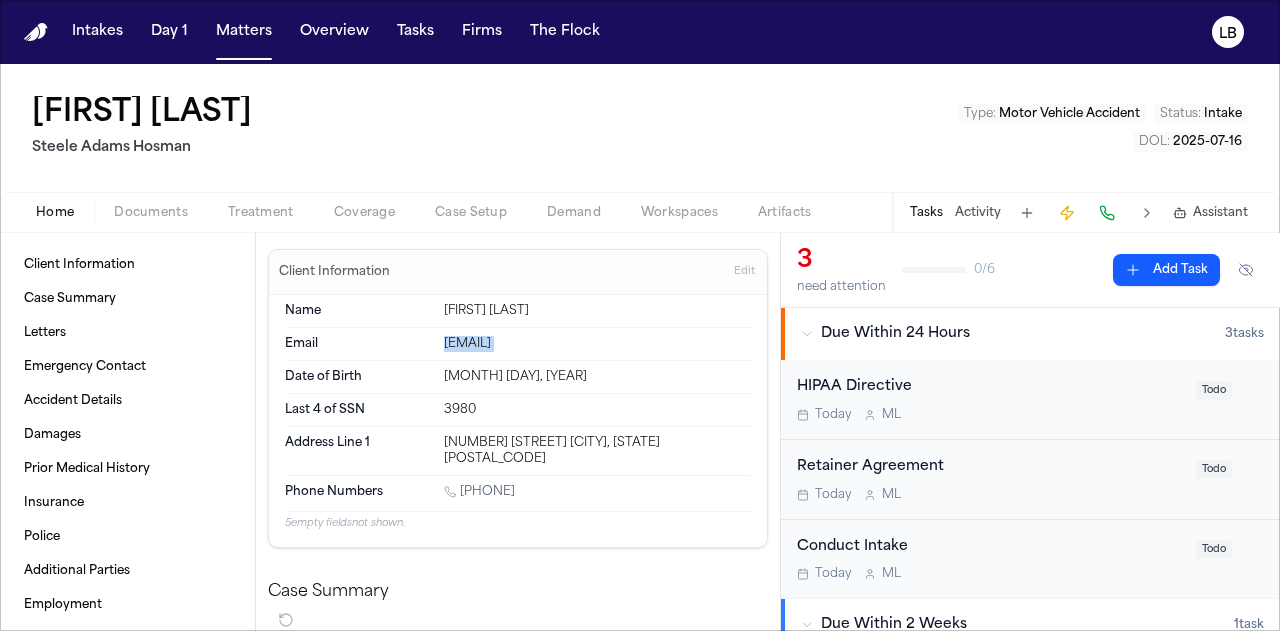 click on "[EMAIL]" at bounding box center [597, 344] 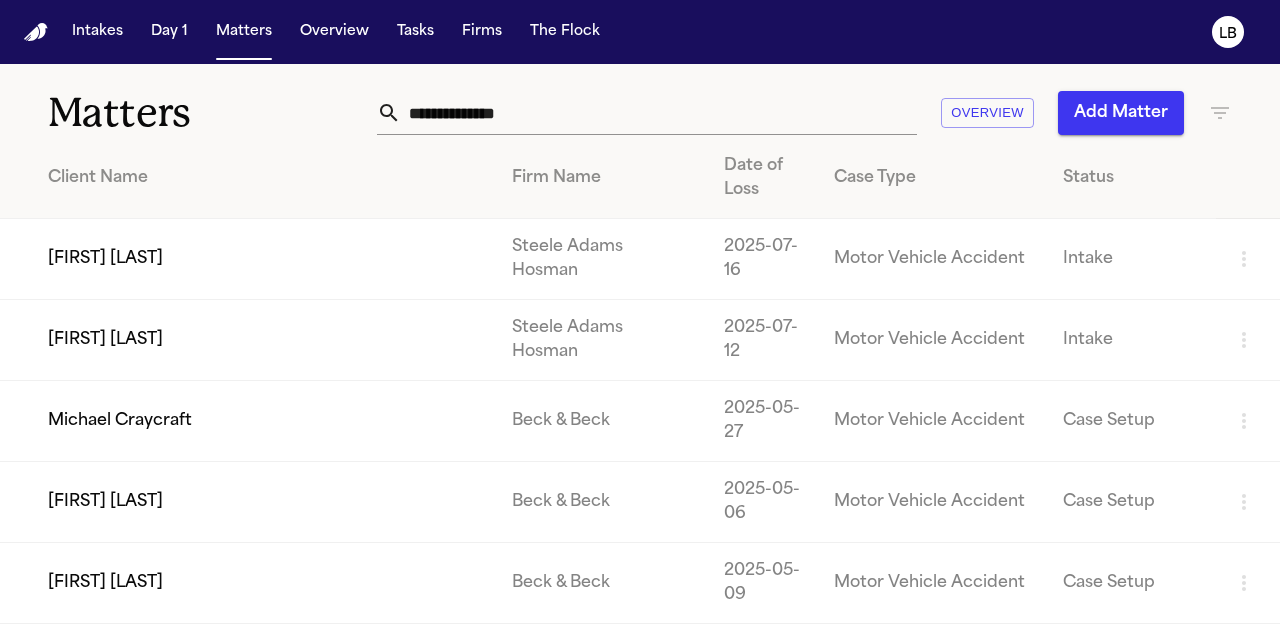 click on "[FIRST] [LAST]" at bounding box center [248, 259] 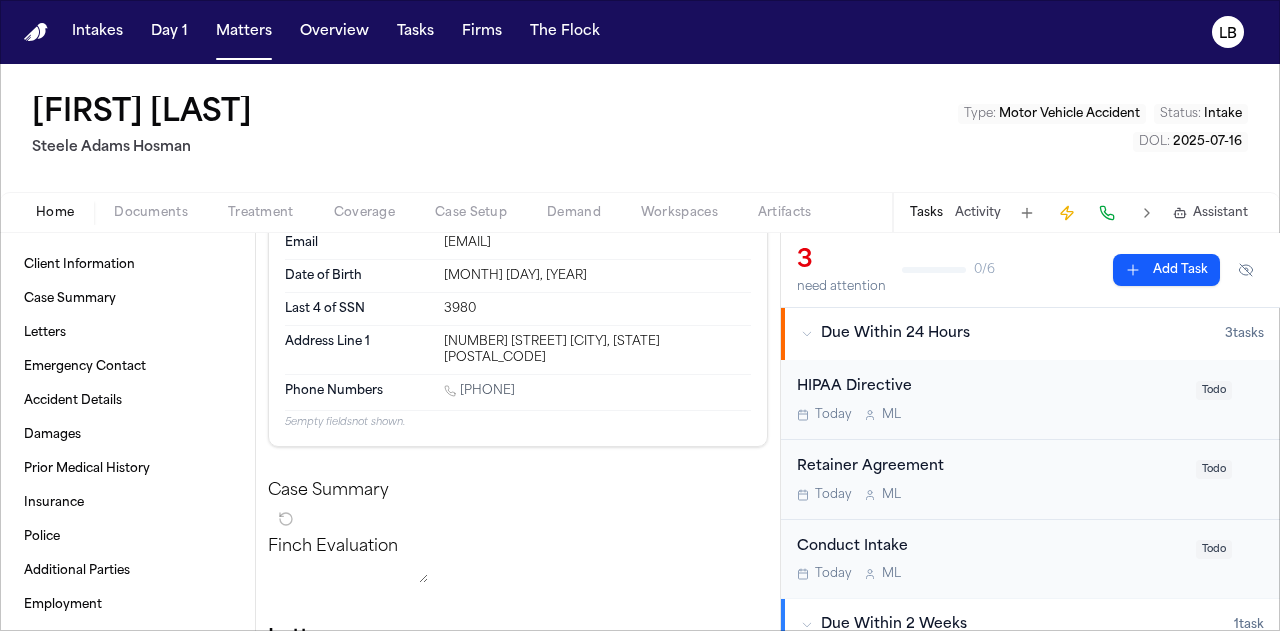 scroll, scrollTop: 102, scrollLeft: 0, axis: vertical 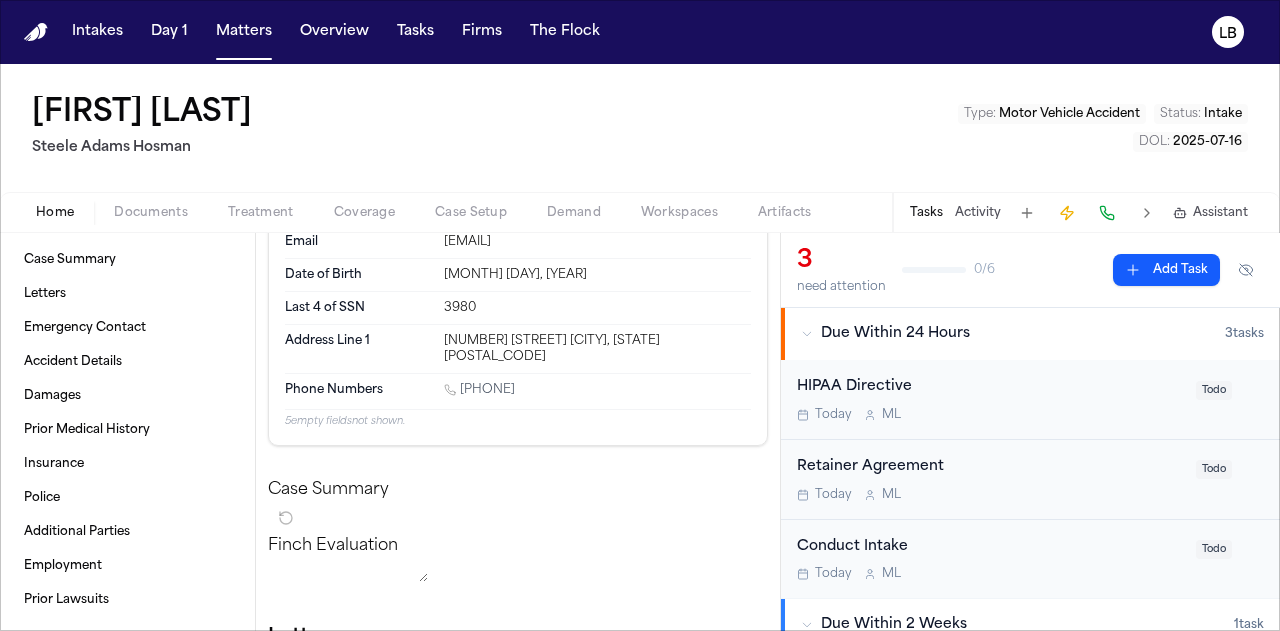 click on "Client Information Case Summary Letters Emergency Contact Accident Details Damages Prior Medical History Insurance Police Additional Parties Employment Prior Lawsuits" at bounding box center (127, 432) 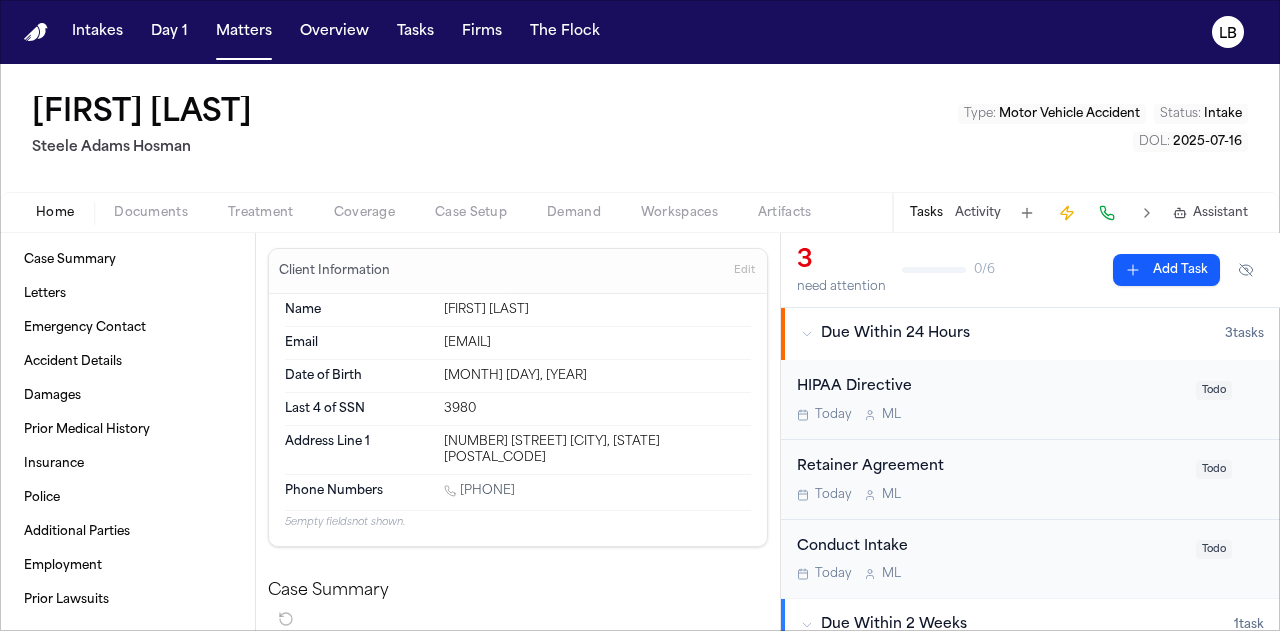 scroll, scrollTop: 2, scrollLeft: 0, axis: vertical 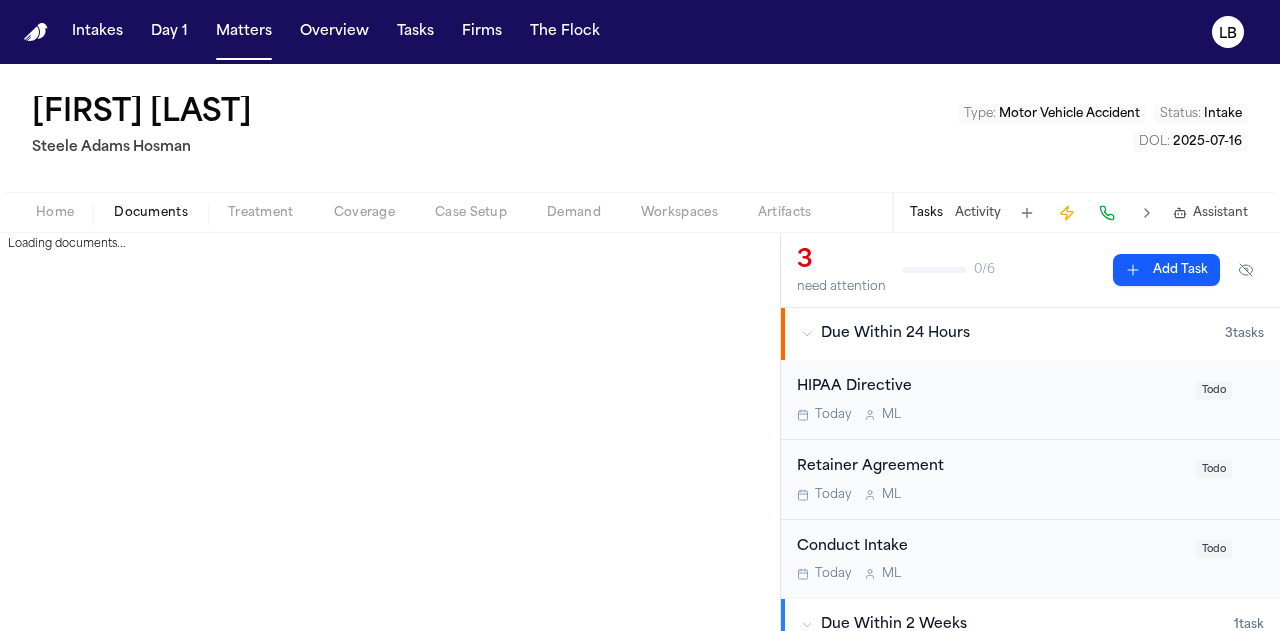 click on "Documents" at bounding box center [151, 213] 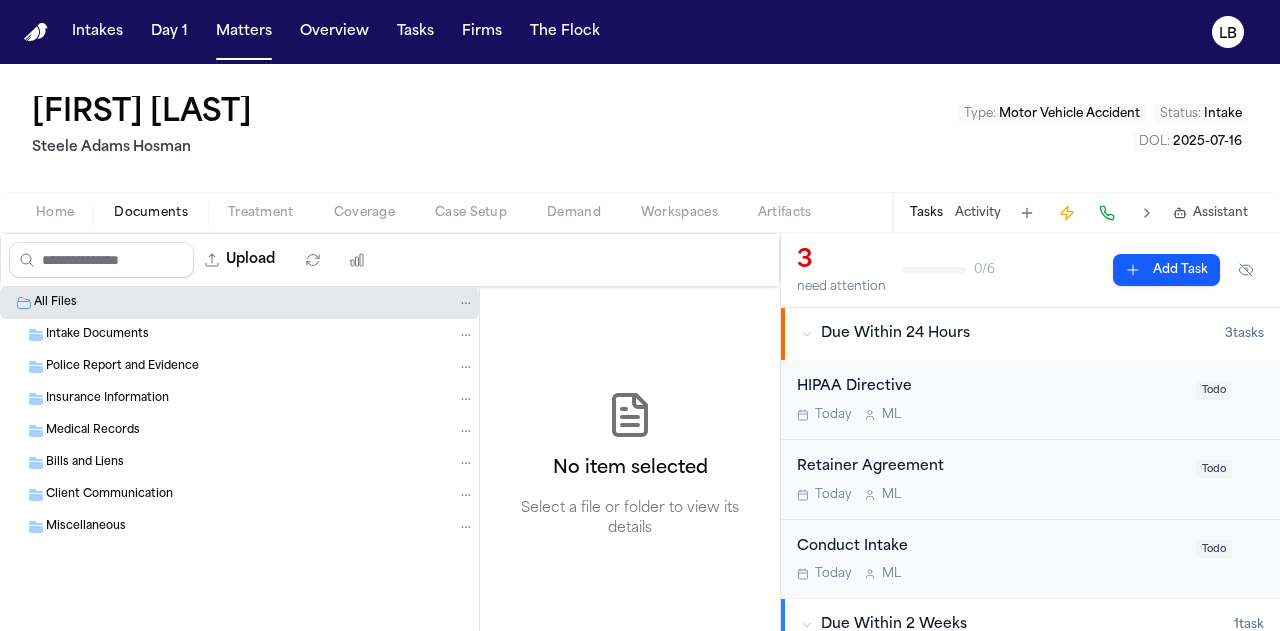 click on "All Files" at bounding box center (239, 303) 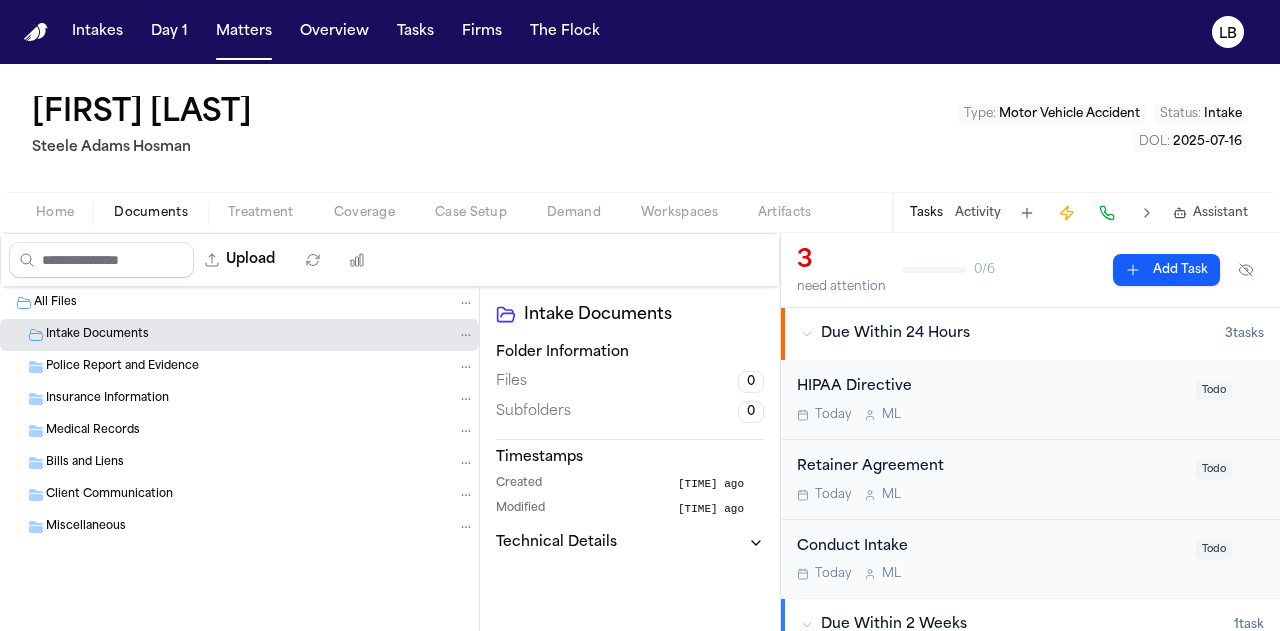 click on "Intake Documents" at bounding box center [260, 335] 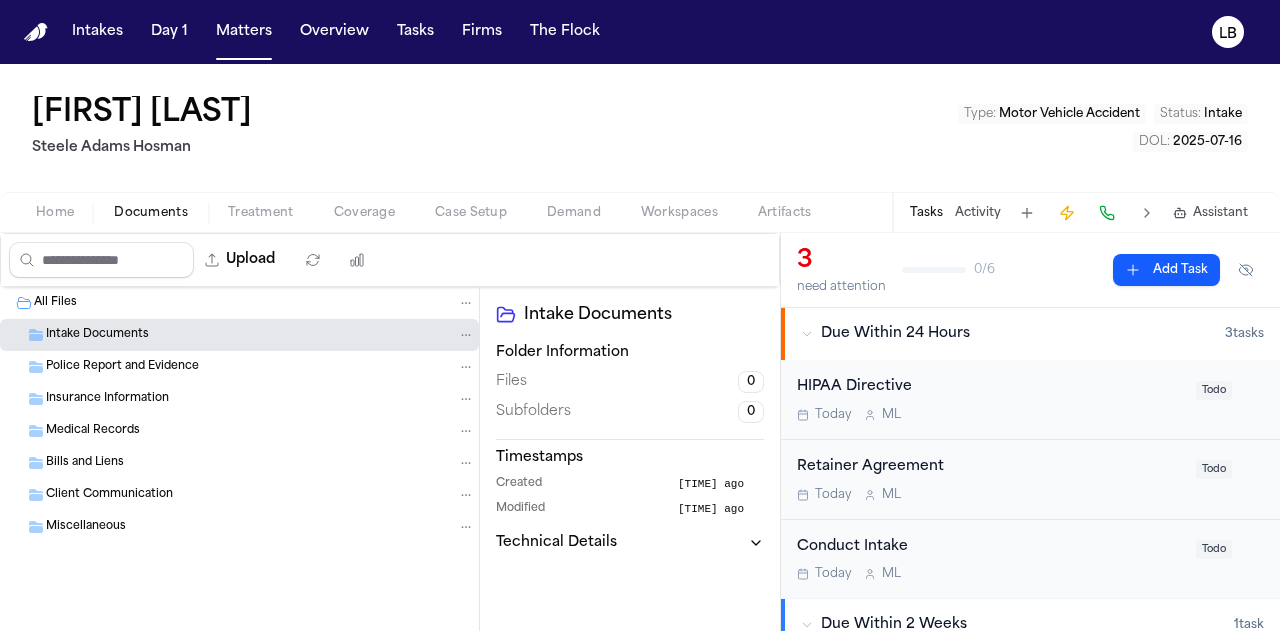 click on "Intake Documents" at bounding box center (260, 335) 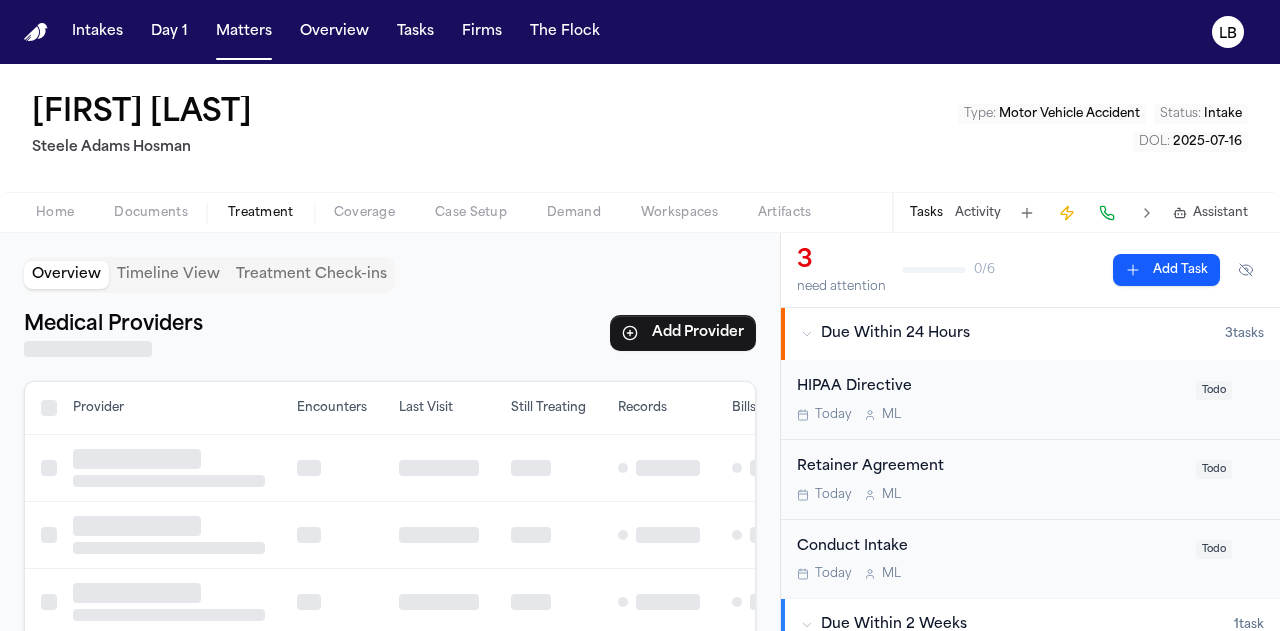 click on "Treatment" at bounding box center [261, 213] 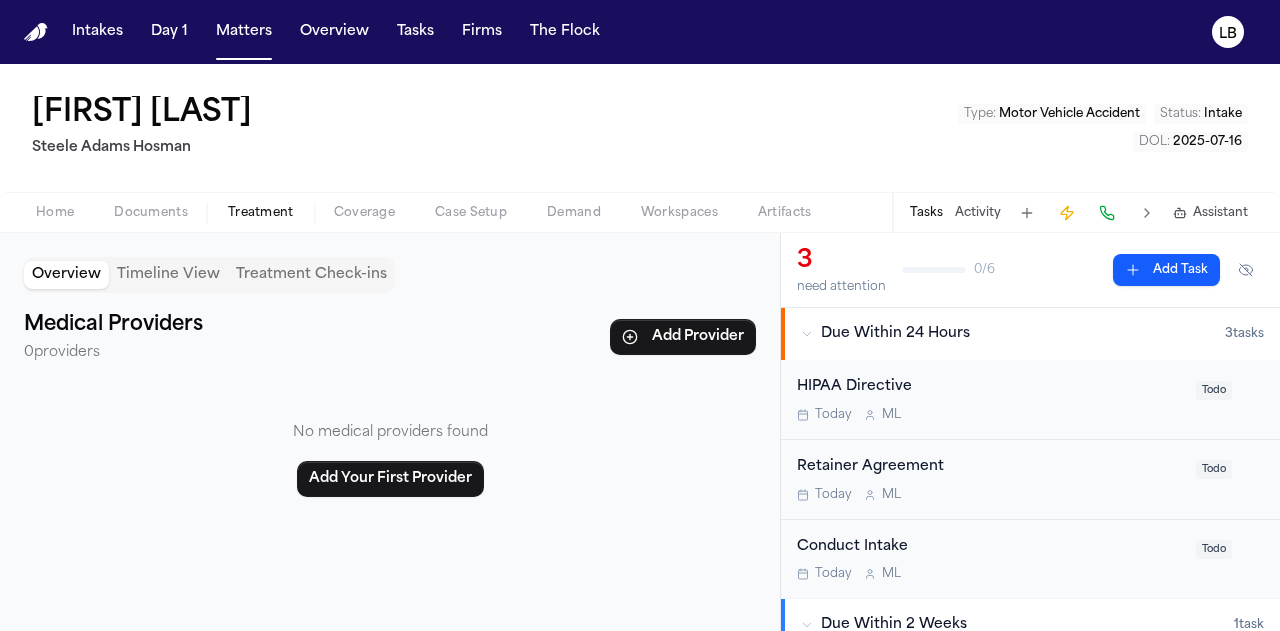 click on "Home" at bounding box center (55, 213) 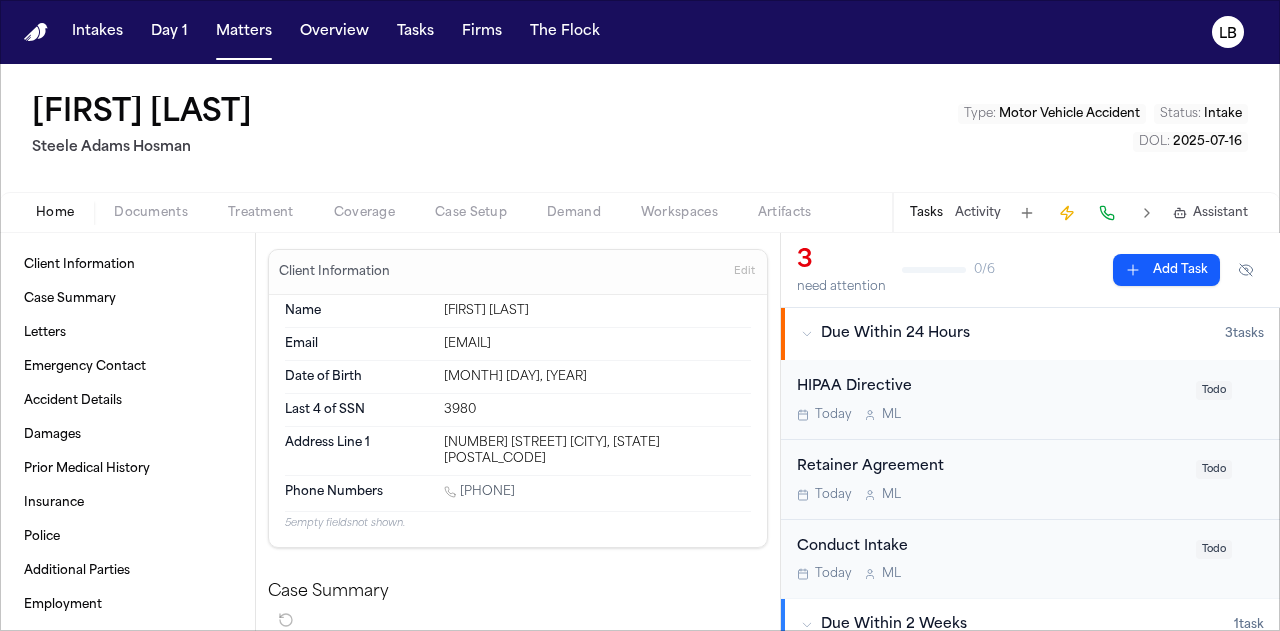 click on "Conduct Intake" at bounding box center (990, 547) 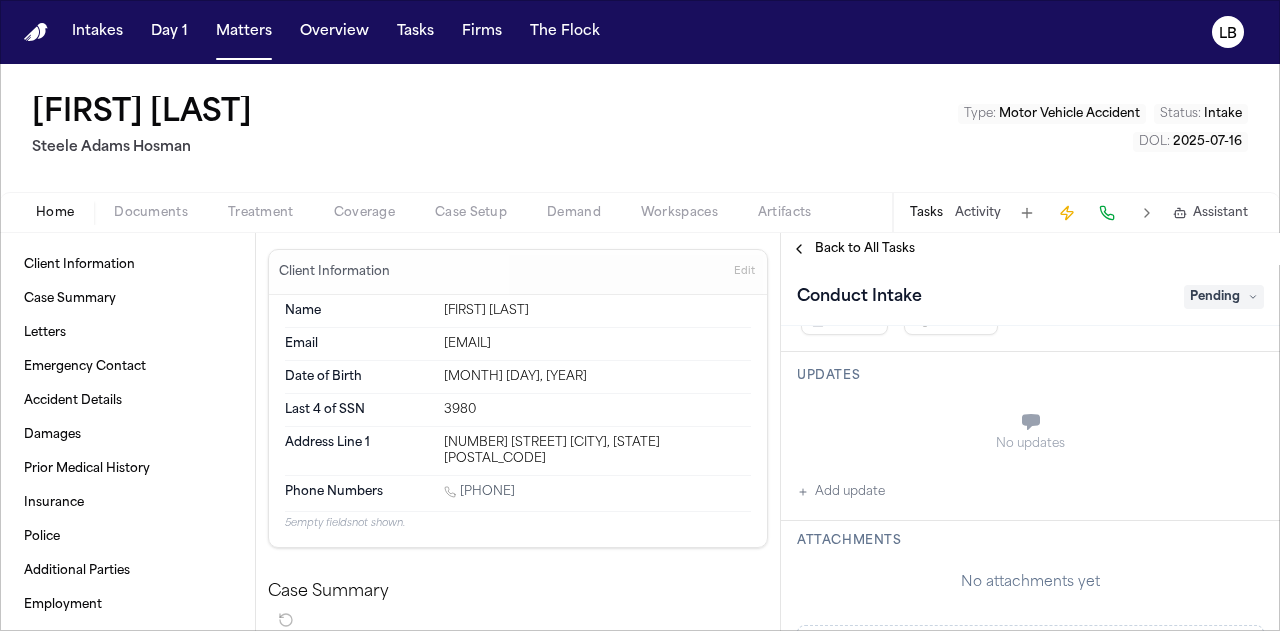 scroll, scrollTop: 0, scrollLeft: 0, axis: both 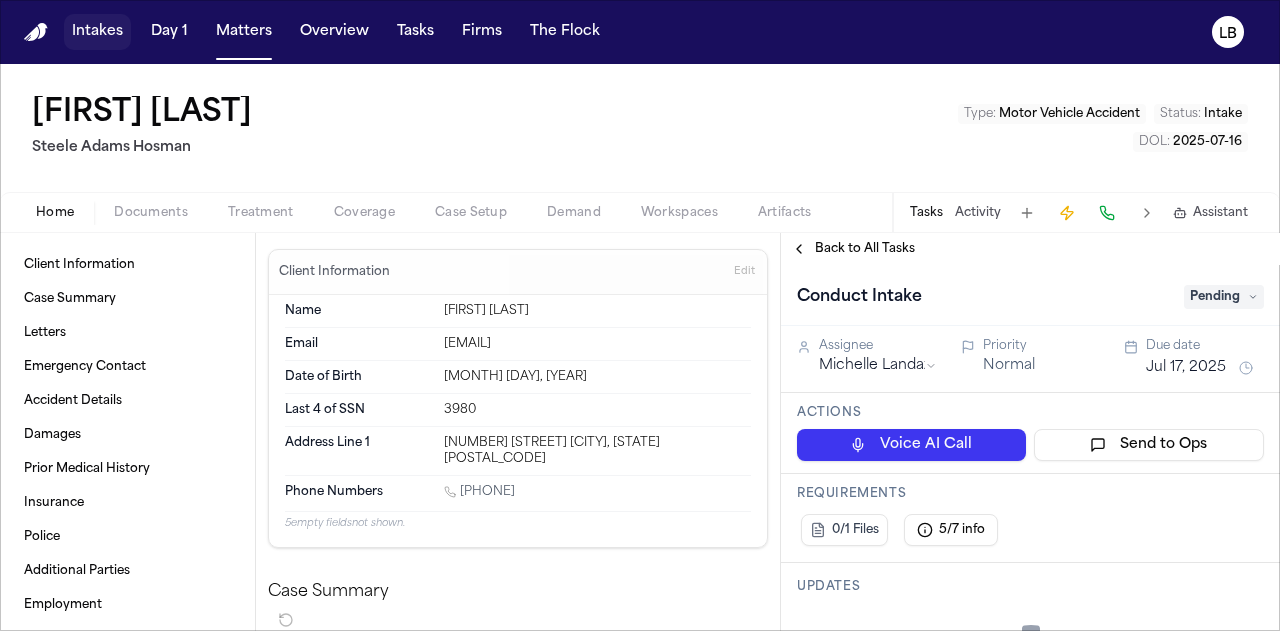 click on "Intakes" at bounding box center (97, 32) 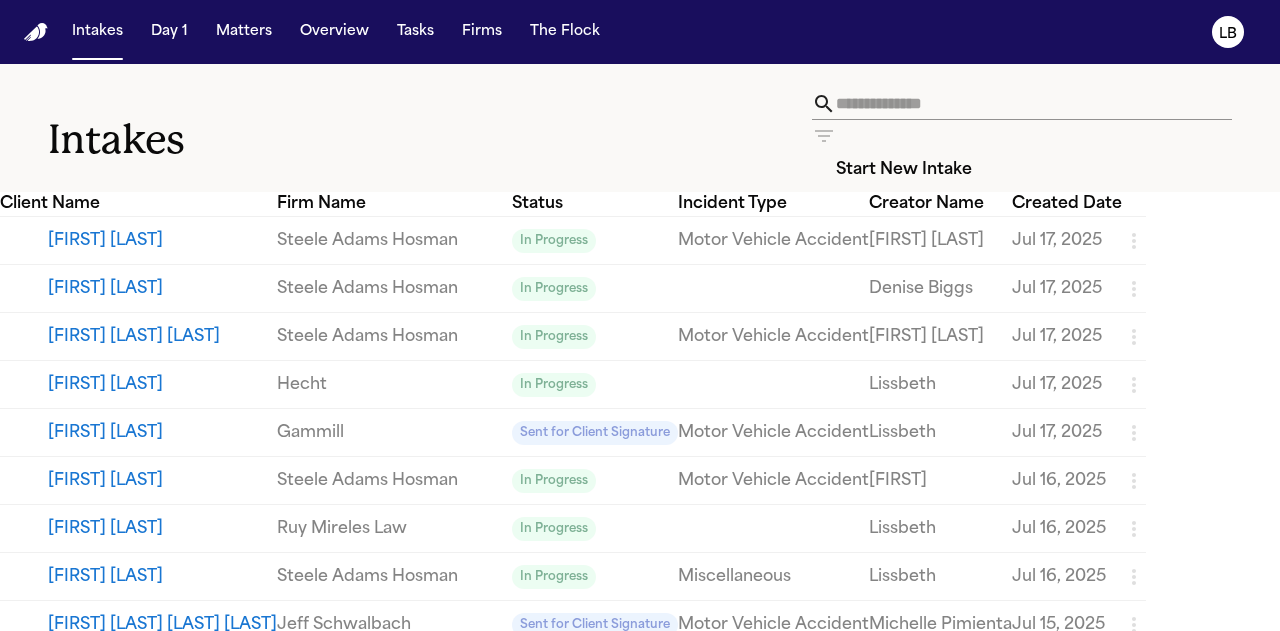 click on "Jul 17, 2025" at bounding box center [1067, 241] 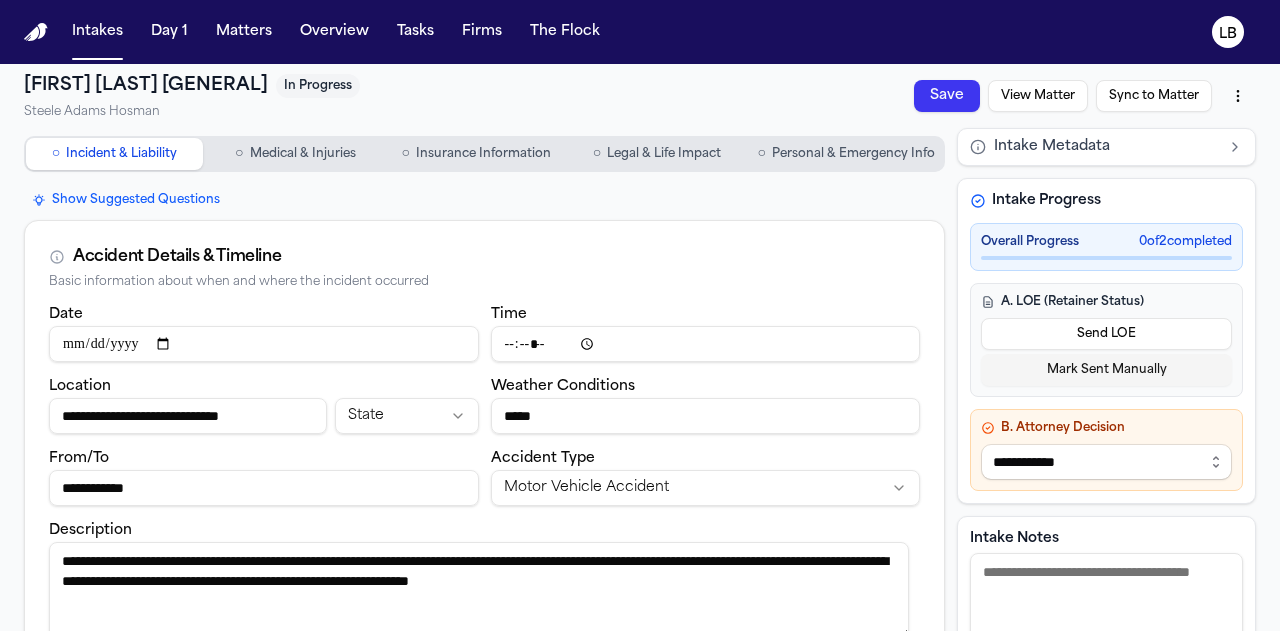 click on "**********" at bounding box center [640, 315] 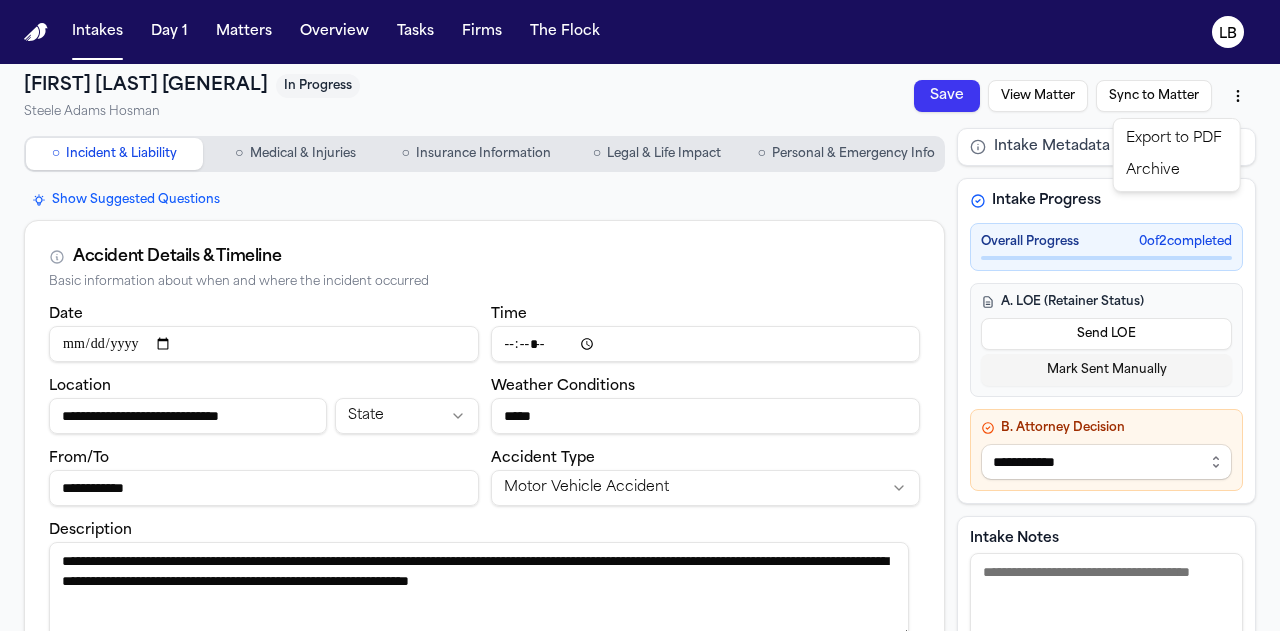 click on "Export to PDF" at bounding box center (1177, 139) 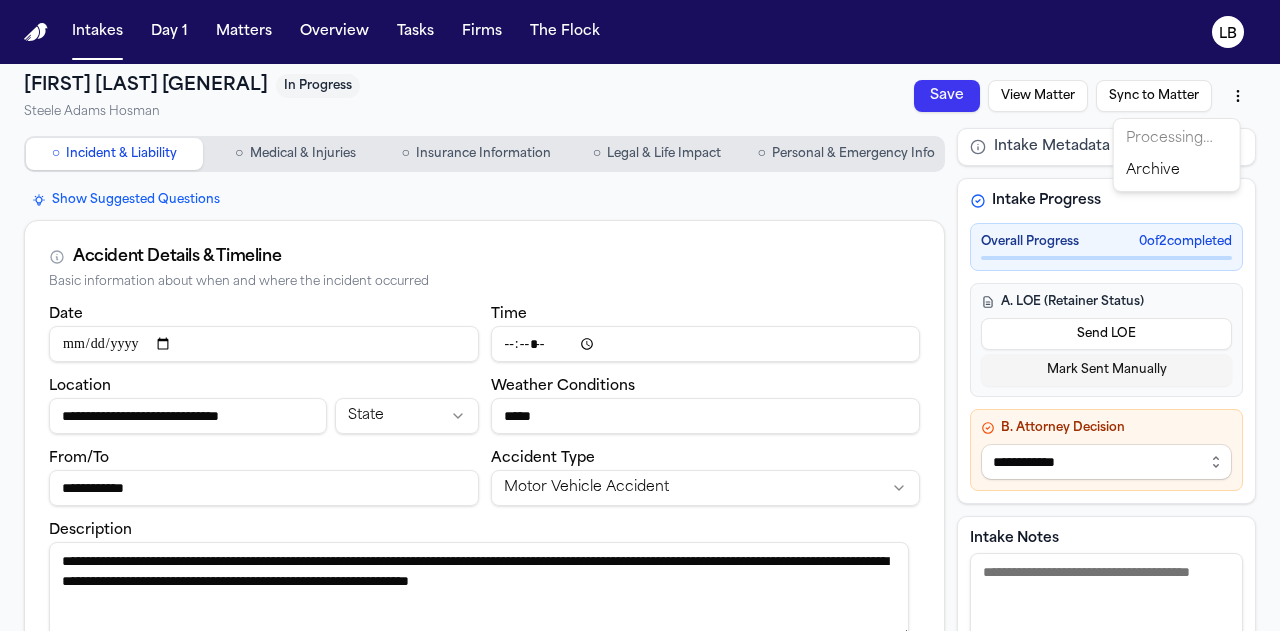 click on "**********" at bounding box center (640, 315) 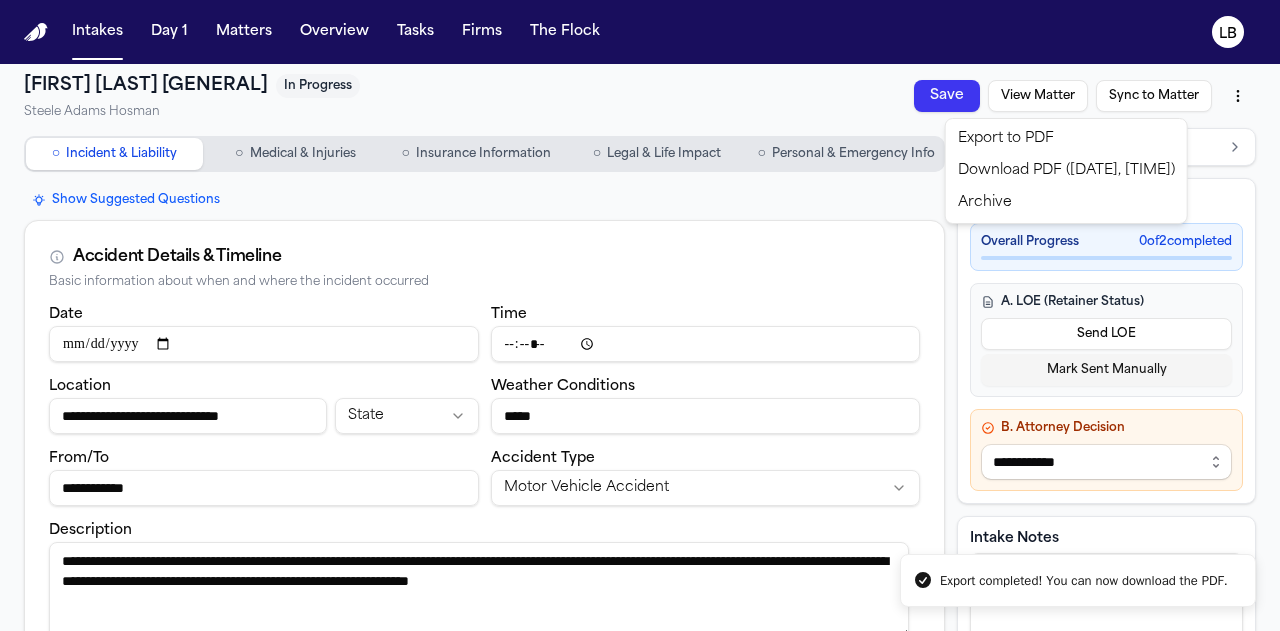 click on "Download PDF ([DATE], [TIME])" at bounding box center [1066, 171] 